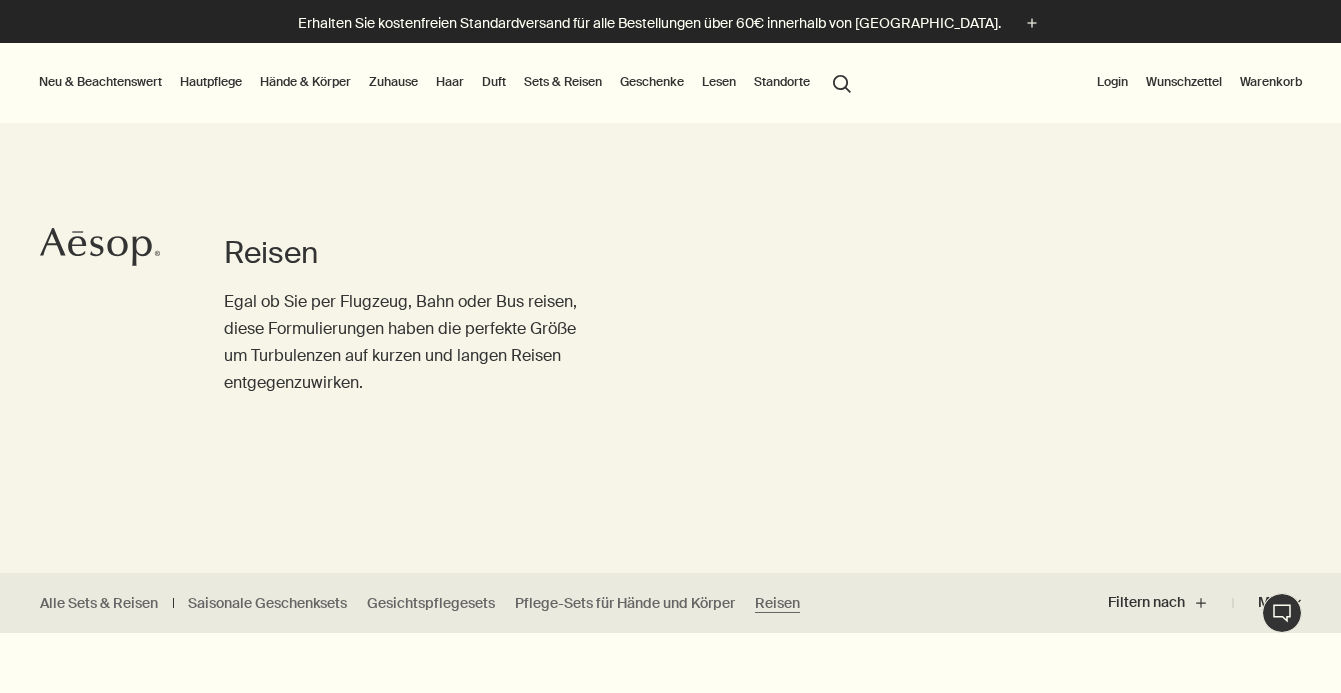 scroll, scrollTop: 0, scrollLeft: 0, axis: both 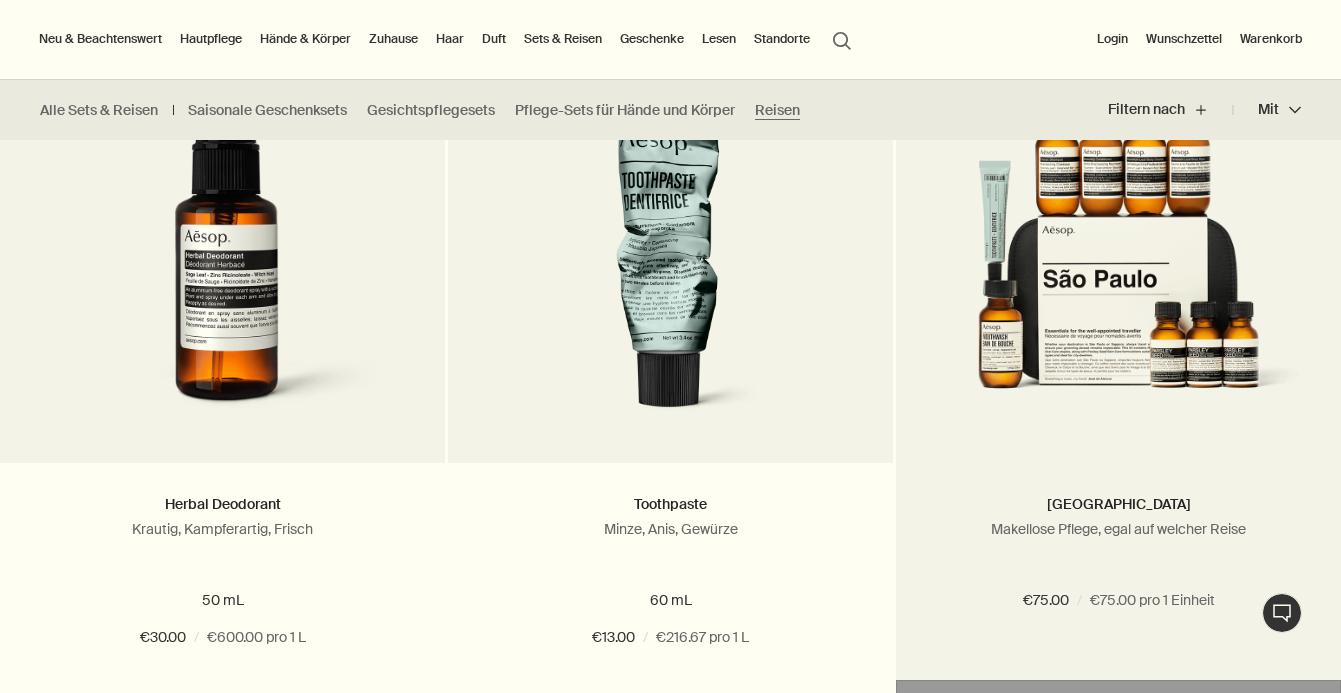 click at bounding box center [1118, 265] 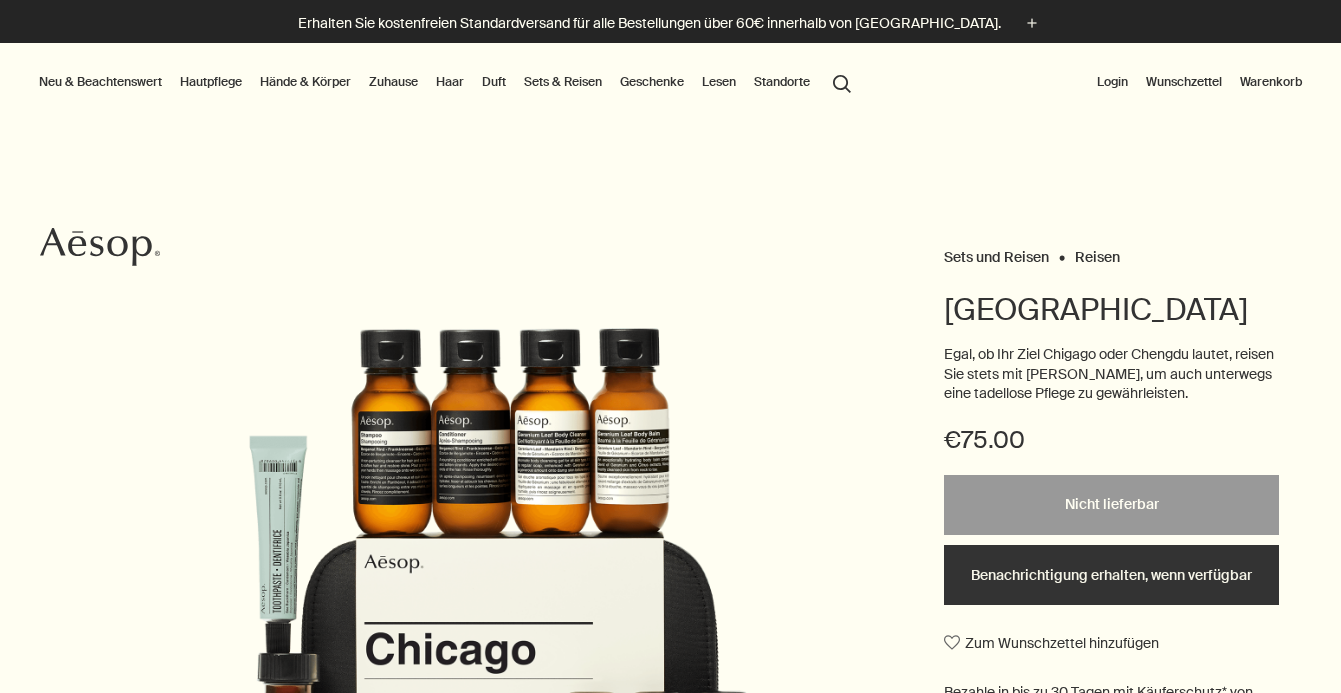 scroll, scrollTop: 0, scrollLeft: 0, axis: both 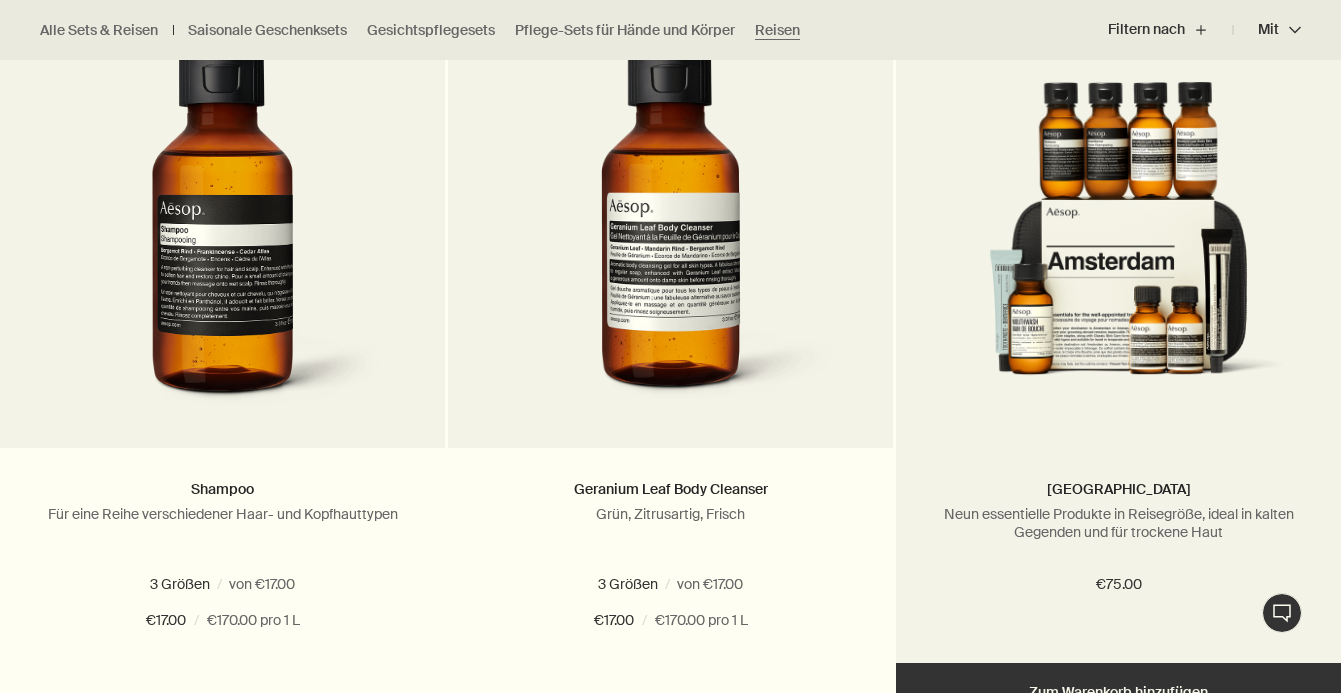 click at bounding box center [1118, 249] 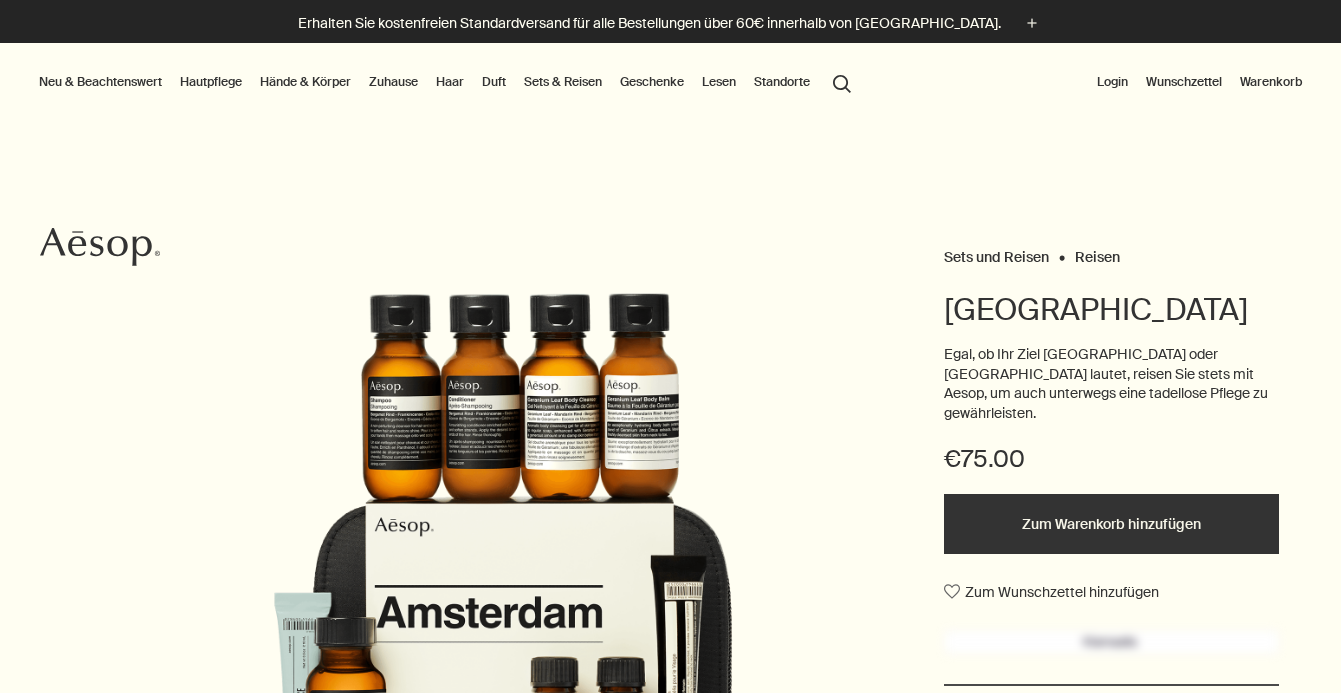 scroll, scrollTop: 0, scrollLeft: 0, axis: both 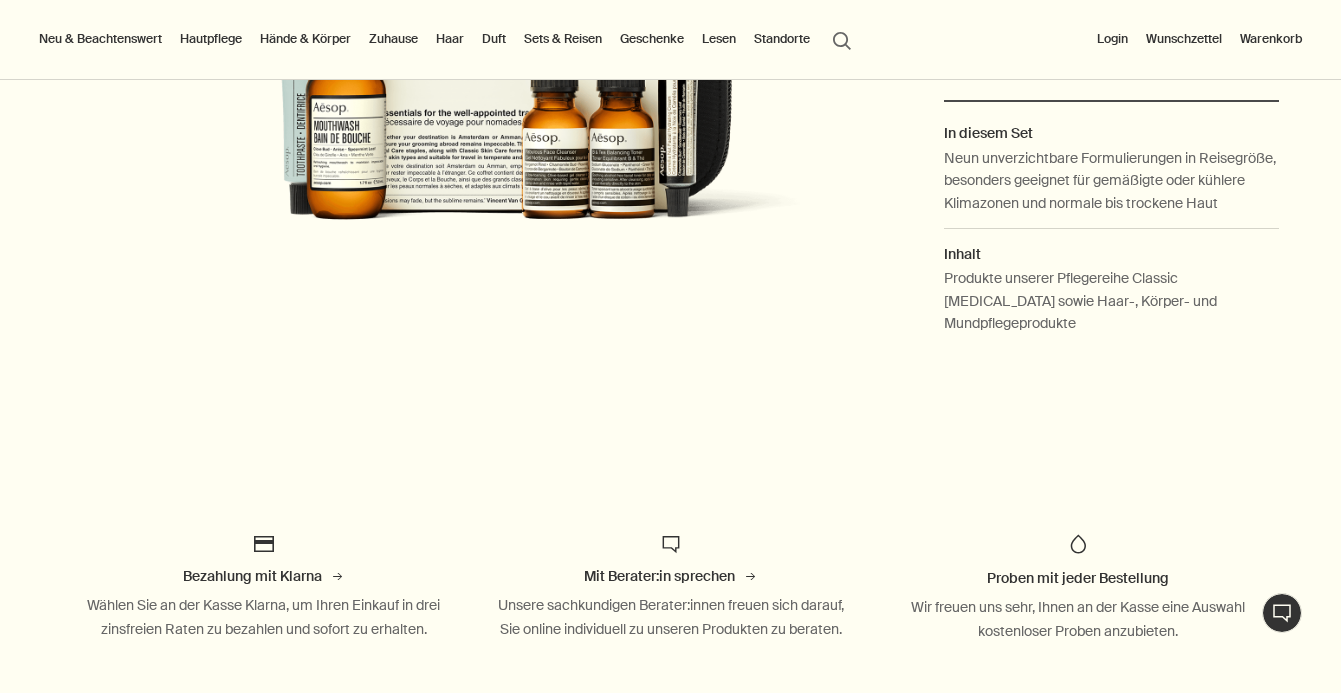 click on "Haar" at bounding box center [450, 39] 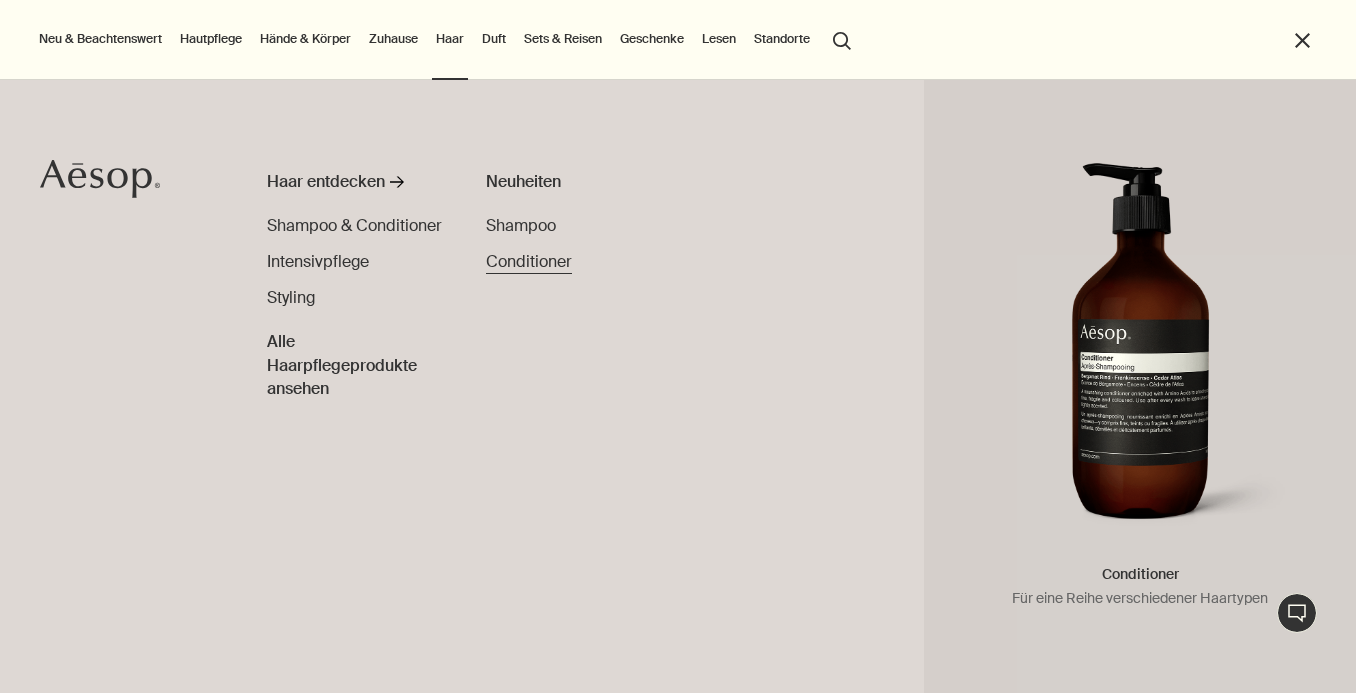 click on "Conditioner" at bounding box center [529, 261] 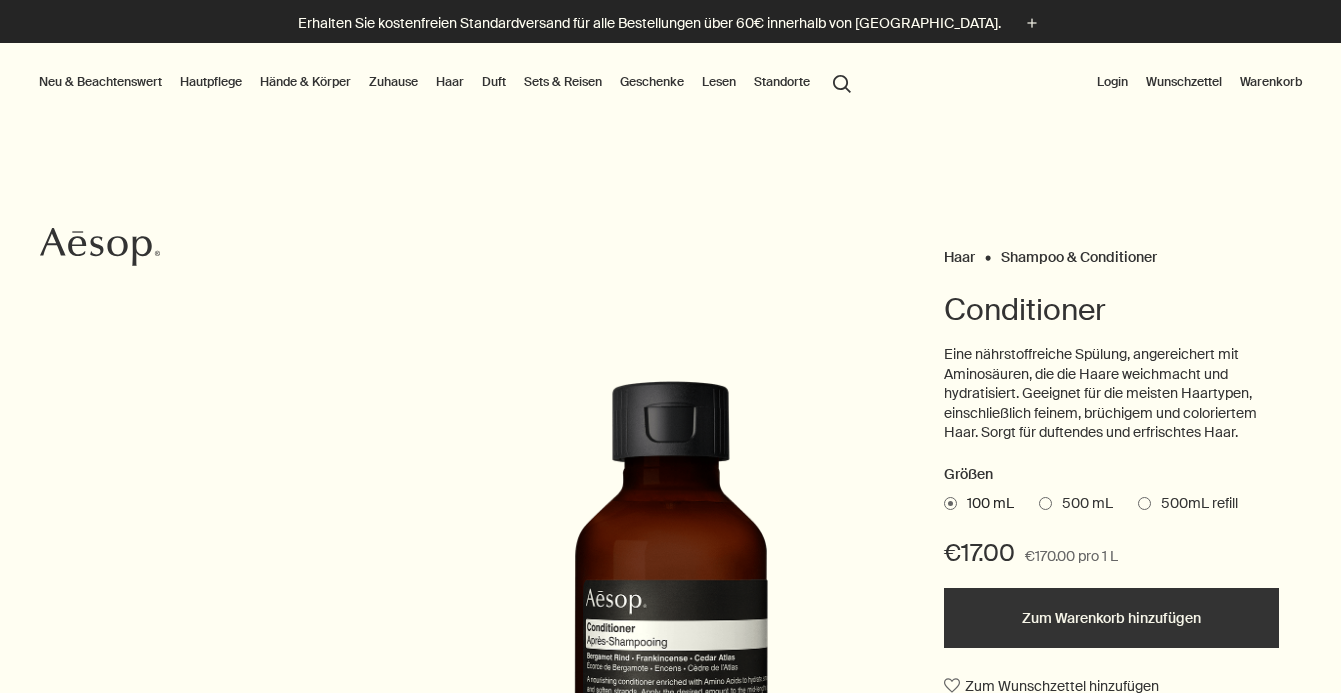 scroll, scrollTop: 0, scrollLeft: 0, axis: both 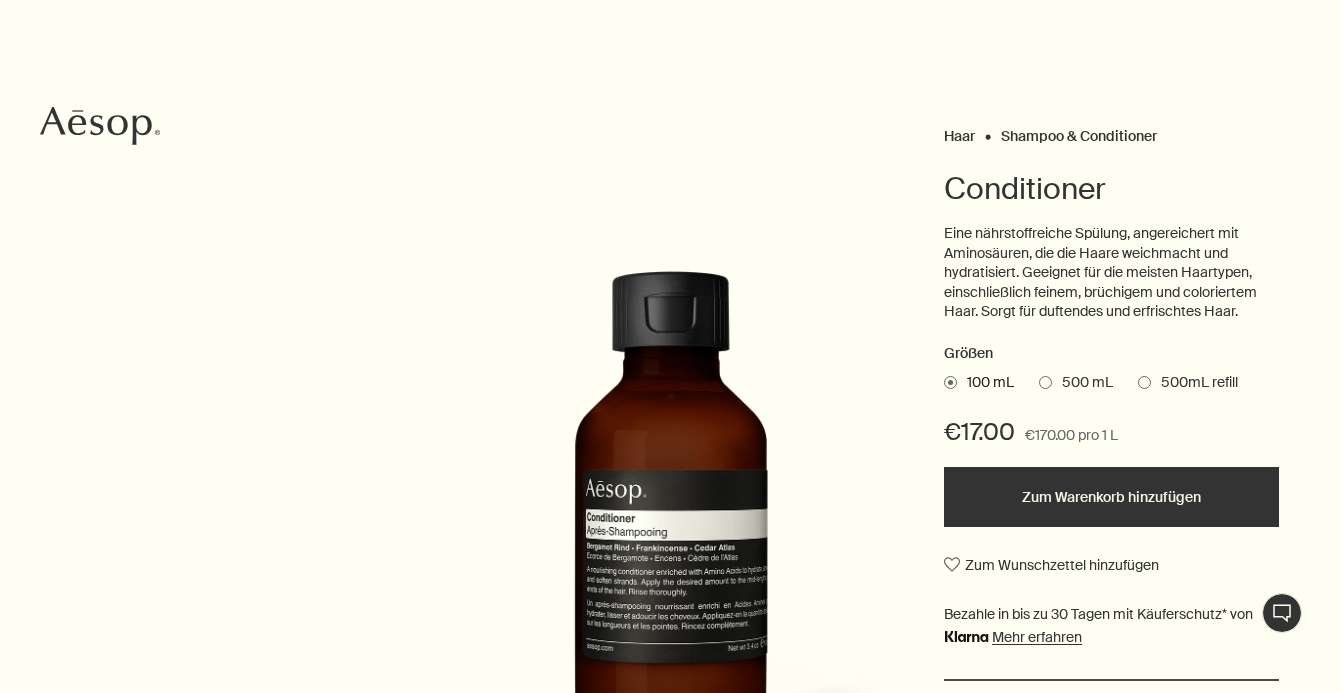click on "Zum Warenkorb hinzufügen" at bounding box center [1111, 497] 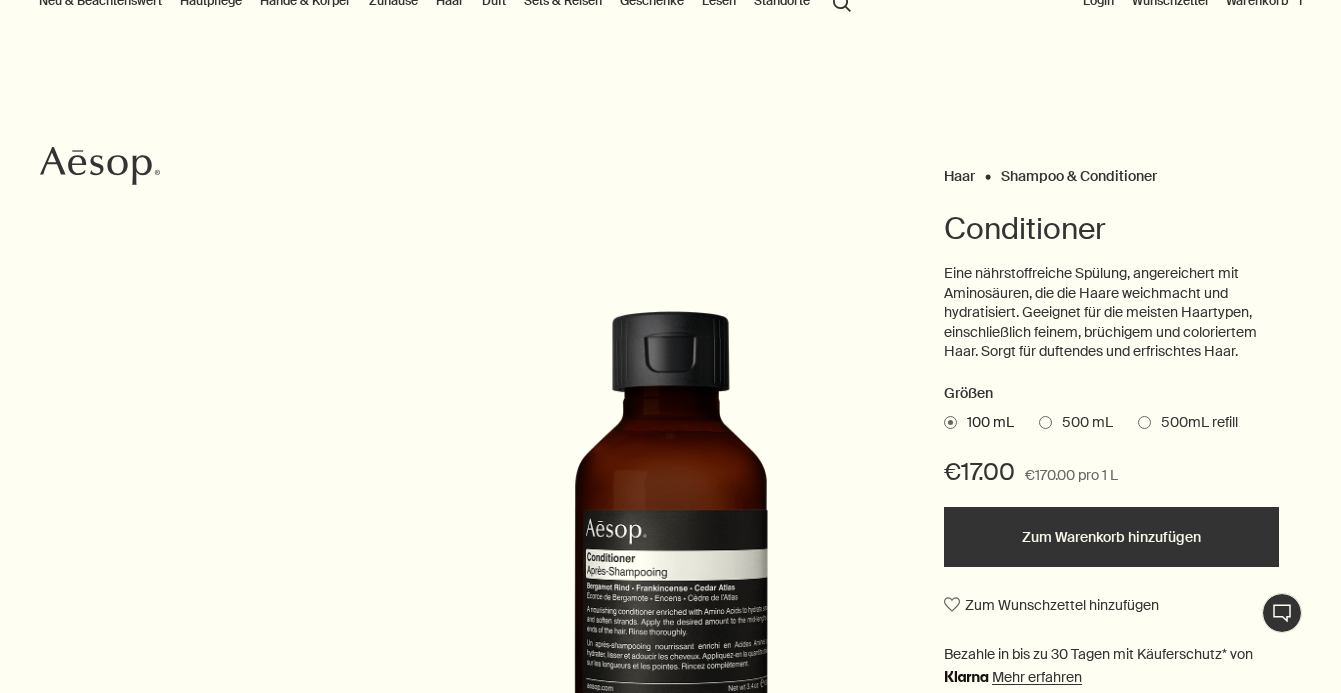 scroll, scrollTop: 0, scrollLeft: 0, axis: both 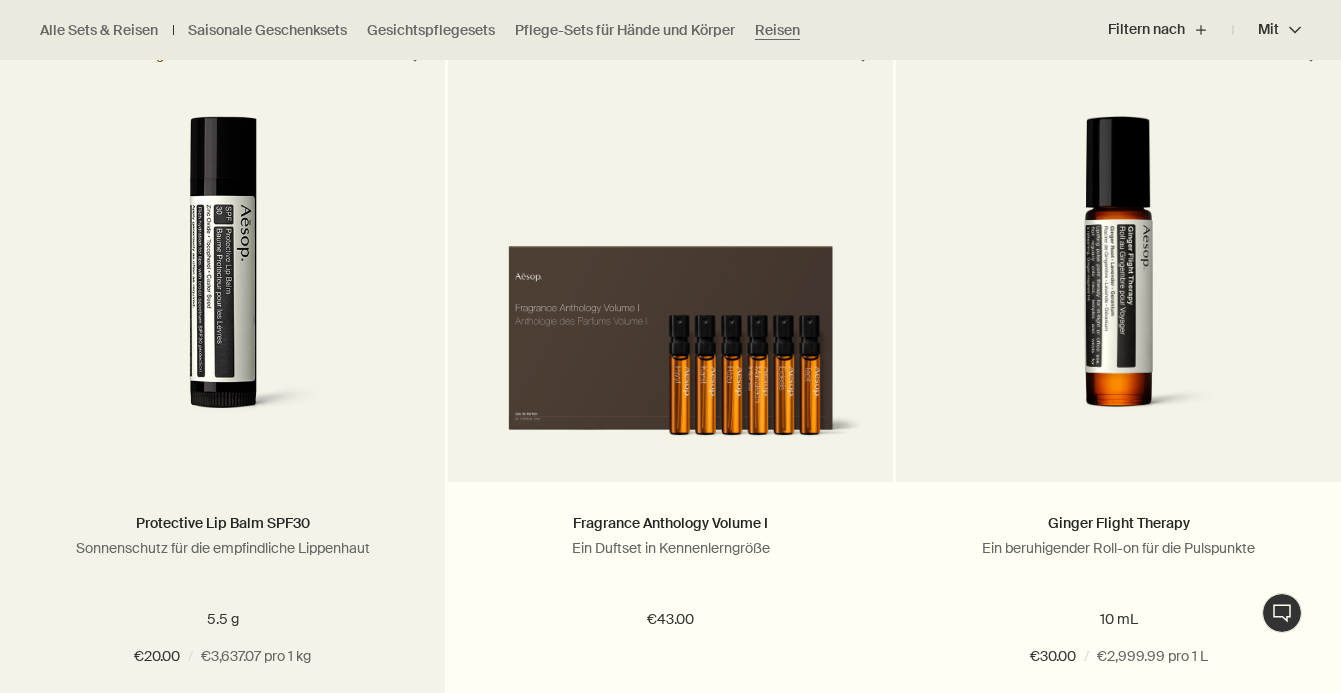 click at bounding box center (222, 284) 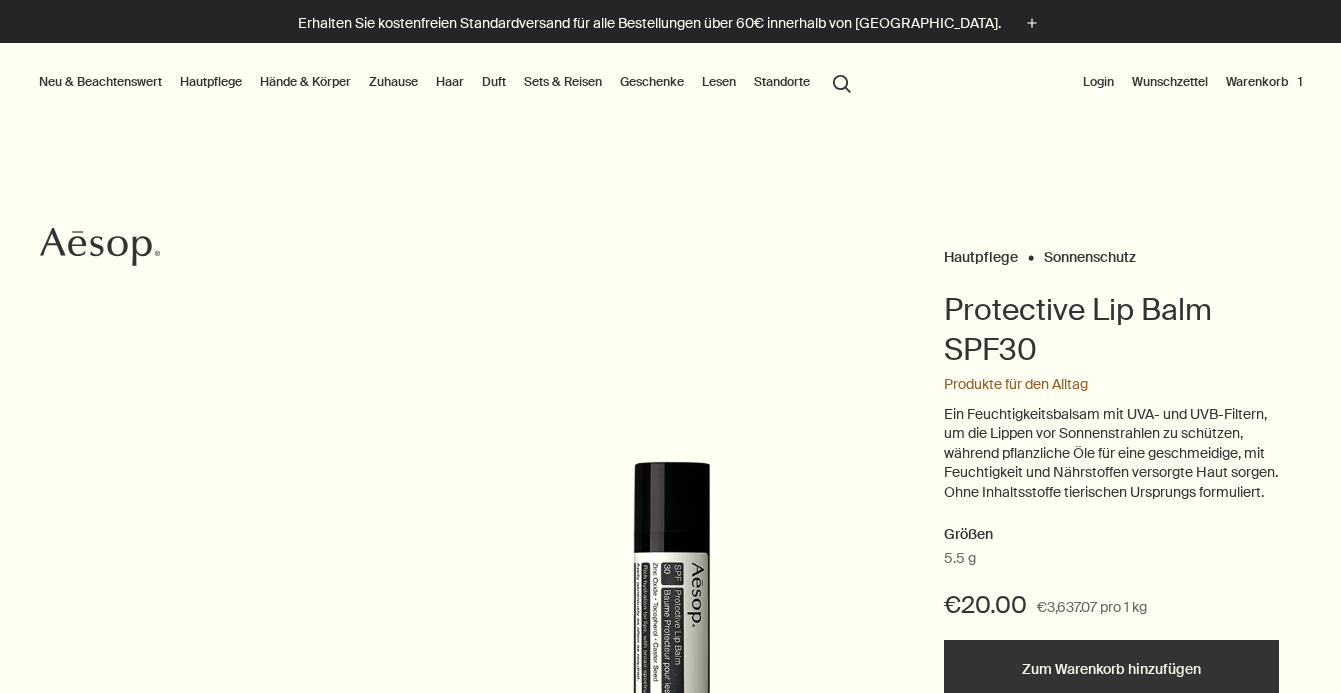 scroll, scrollTop: 0, scrollLeft: 0, axis: both 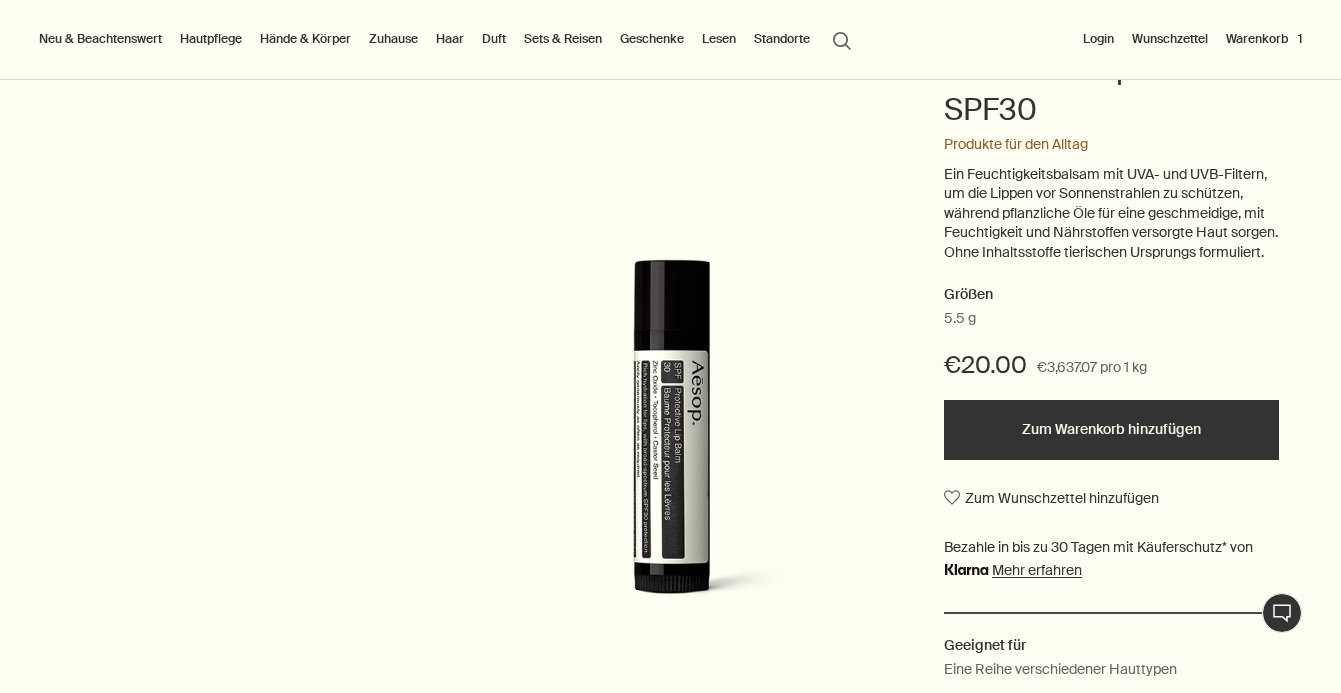 click on "Zum Warenkorb hinzufügen" at bounding box center (1111, 430) 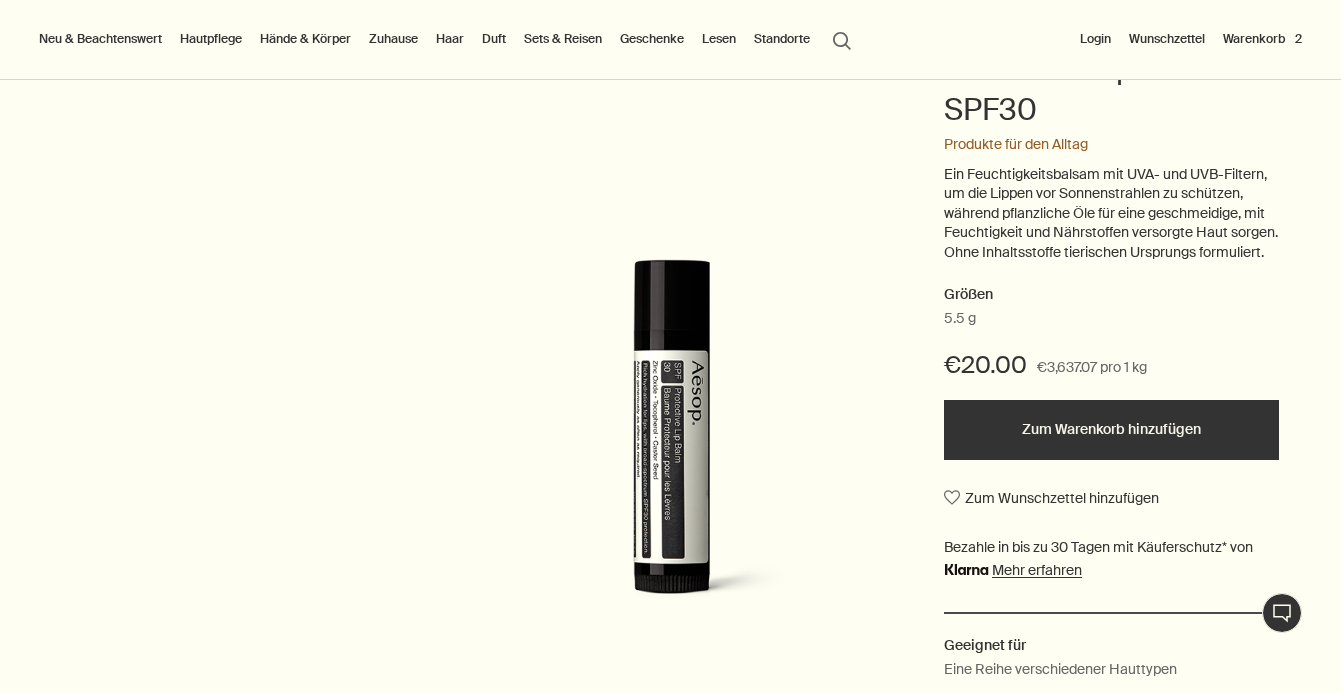 click on "Hände & Körper" at bounding box center (305, 39) 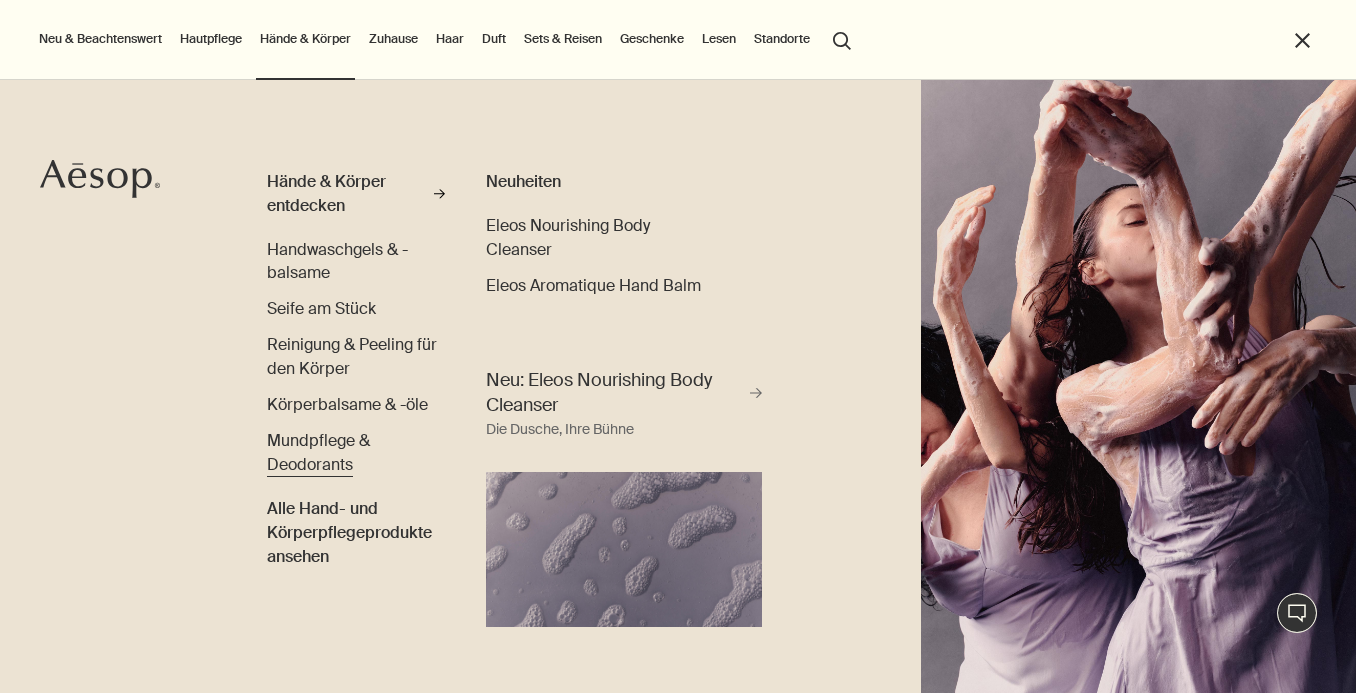 click on "Mundpflege & Deodorants" at bounding box center [318, 452] 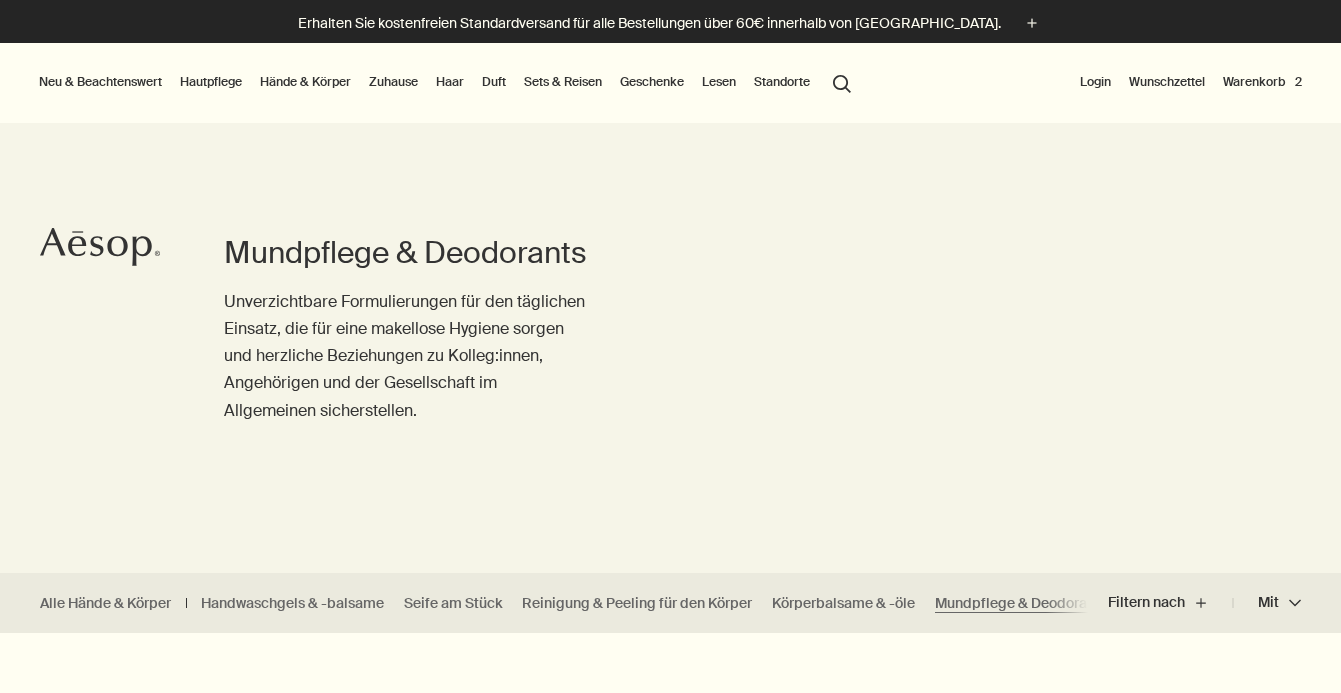 scroll, scrollTop: 0, scrollLeft: 0, axis: both 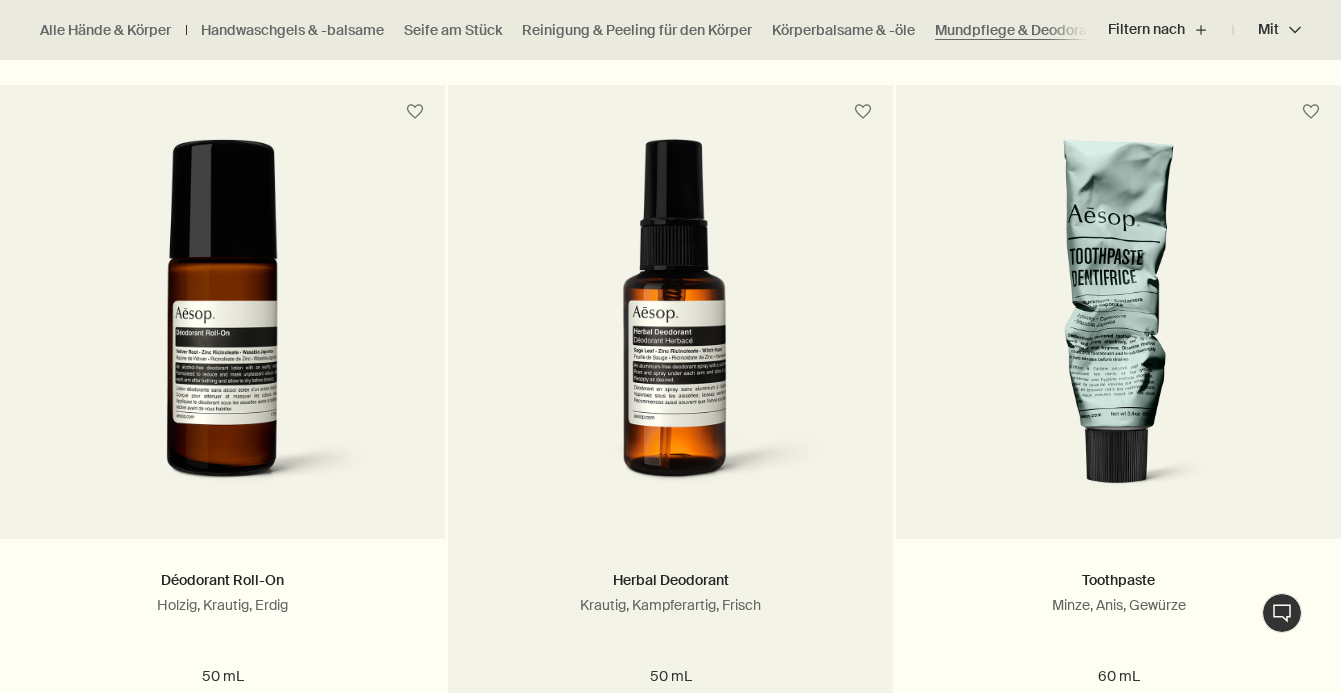 click at bounding box center [671, 324] 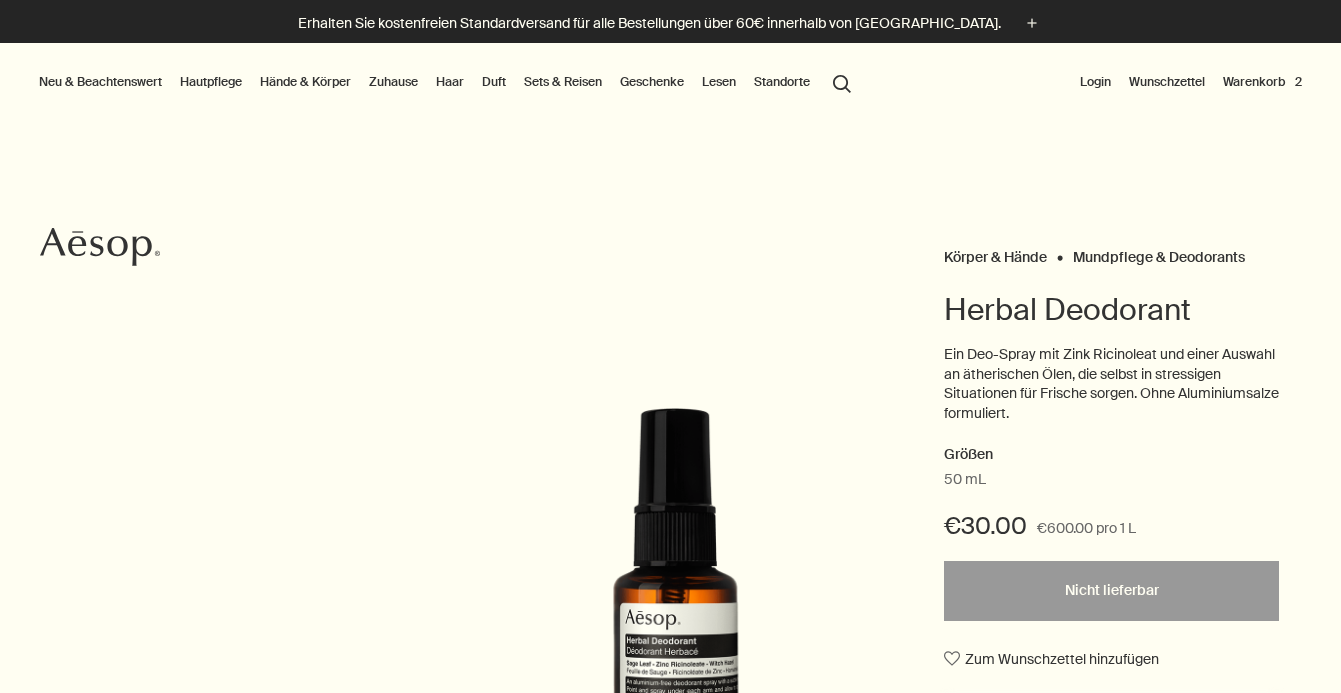 scroll, scrollTop: 0, scrollLeft: 0, axis: both 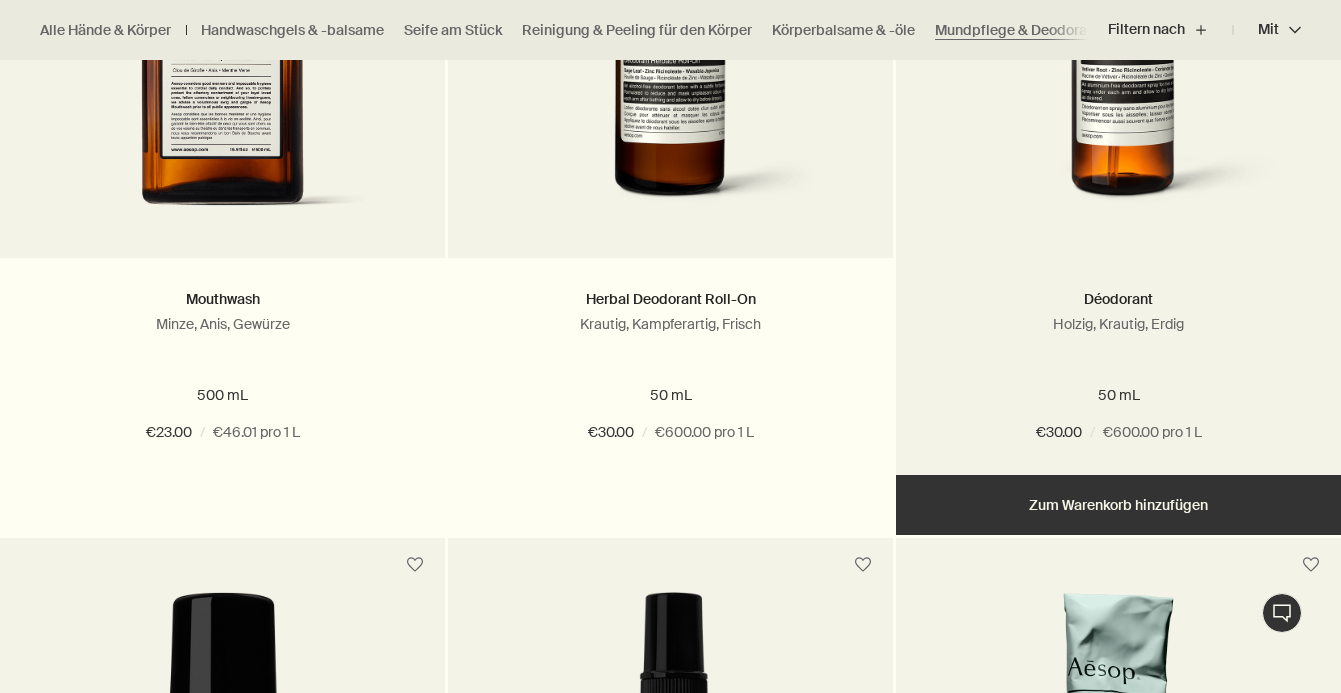 click on "Hinzufügen Zum Warenkorb hinzufügen" at bounding box center [1118, 505] 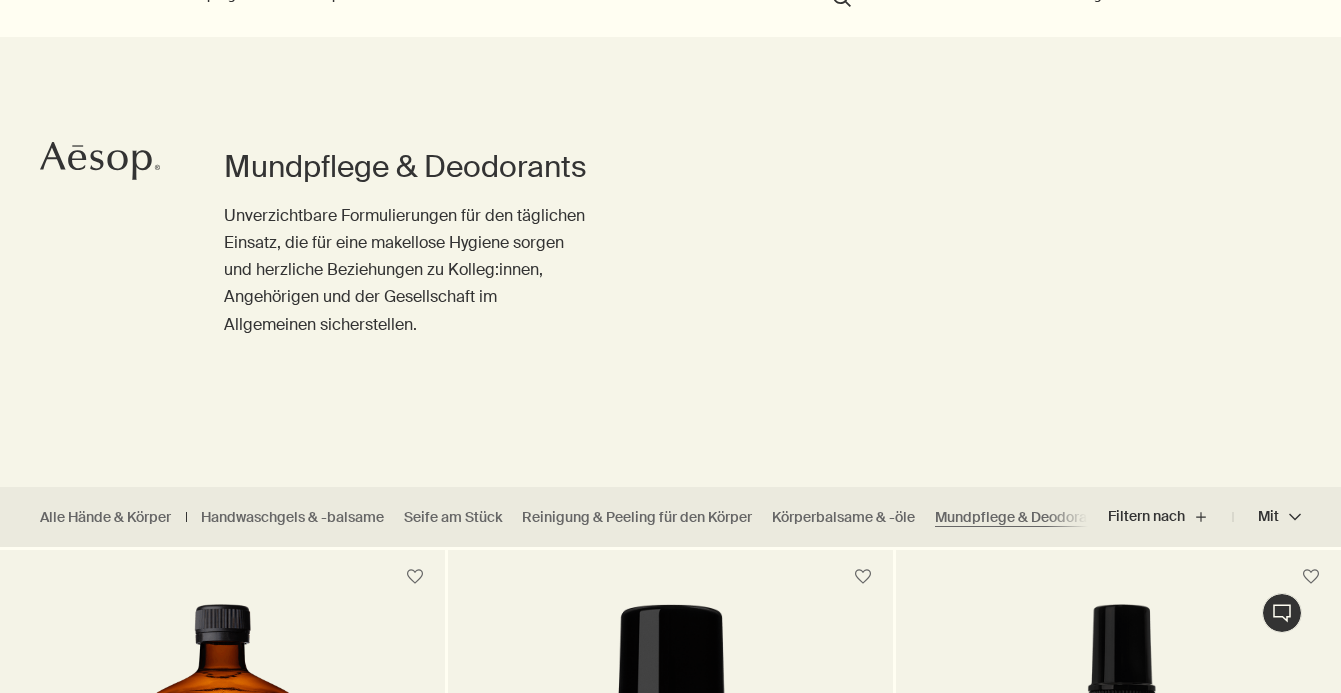 scroll, scrollTop: 0, scrollLeft: 0, axis: both 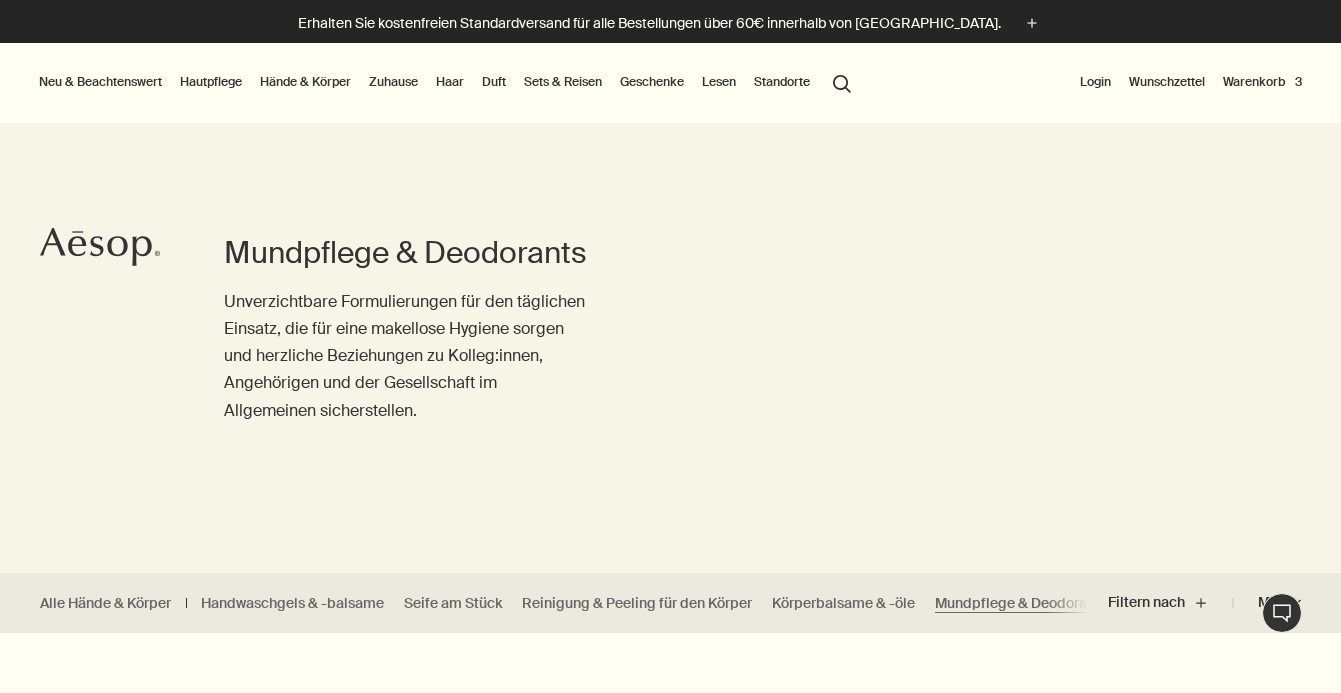 click on "Duft" at bounding box center [494, 82] 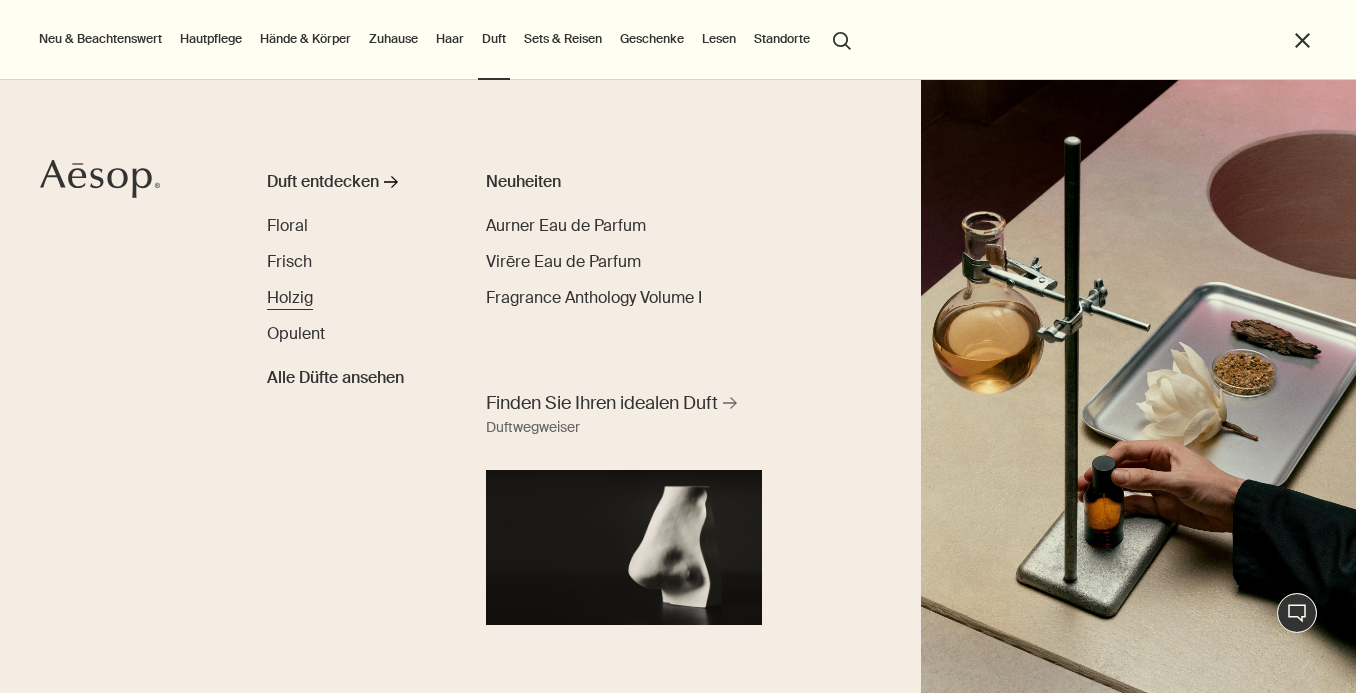click on "Holzig" at bounding box center (290, 297) 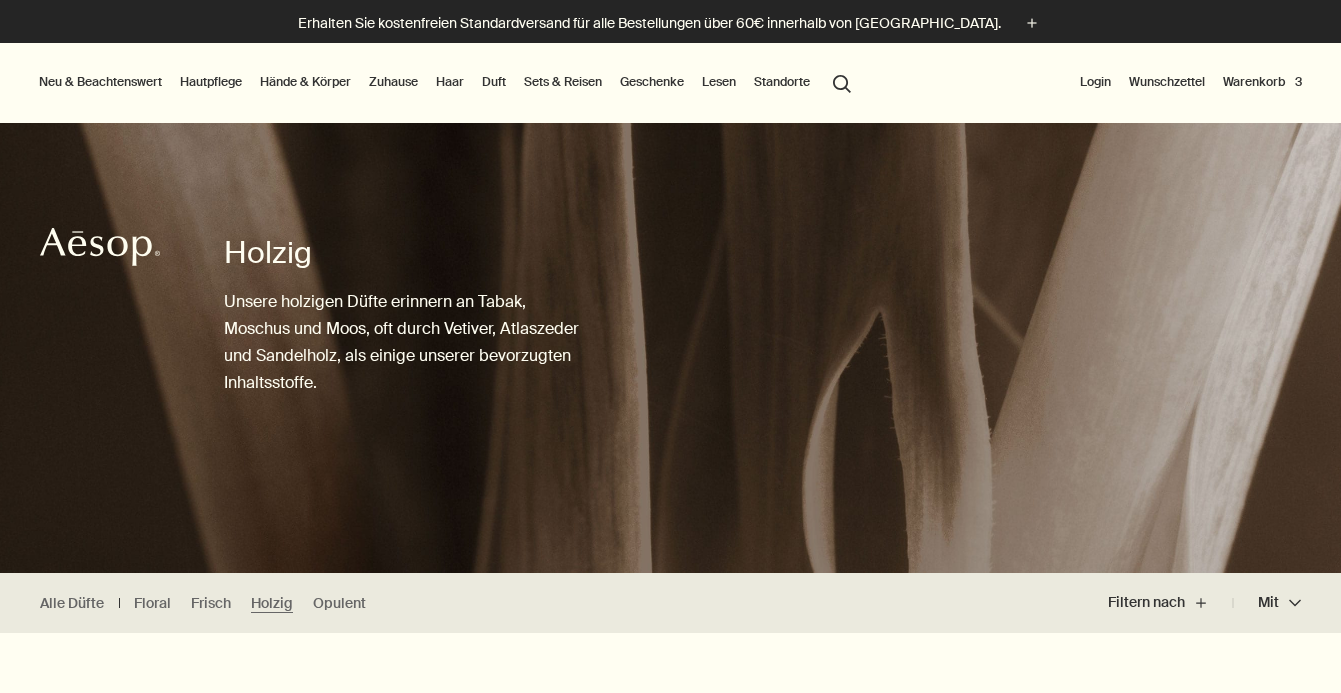 scroll, scrollTop: 0, scrollLeft: 0, axis: both 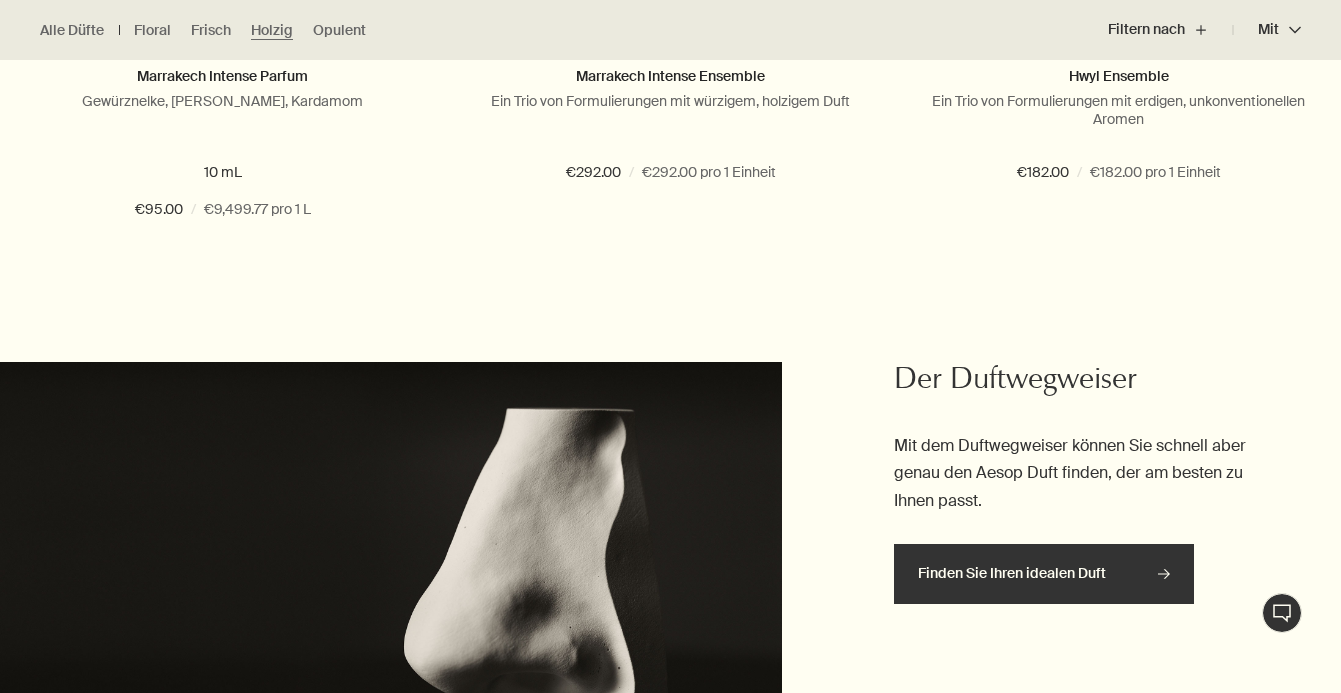 click on "rightArrow" 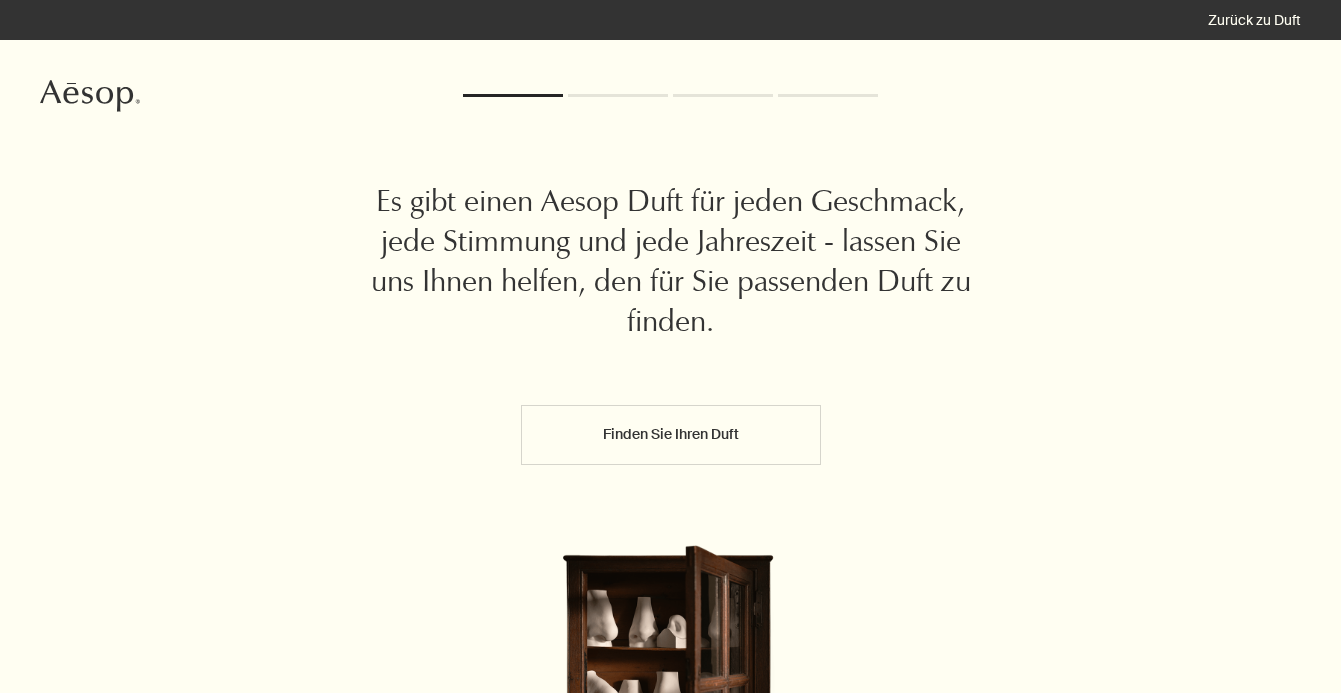 scroll, scrollTop: 0, scrollLeft: 0, axis: both 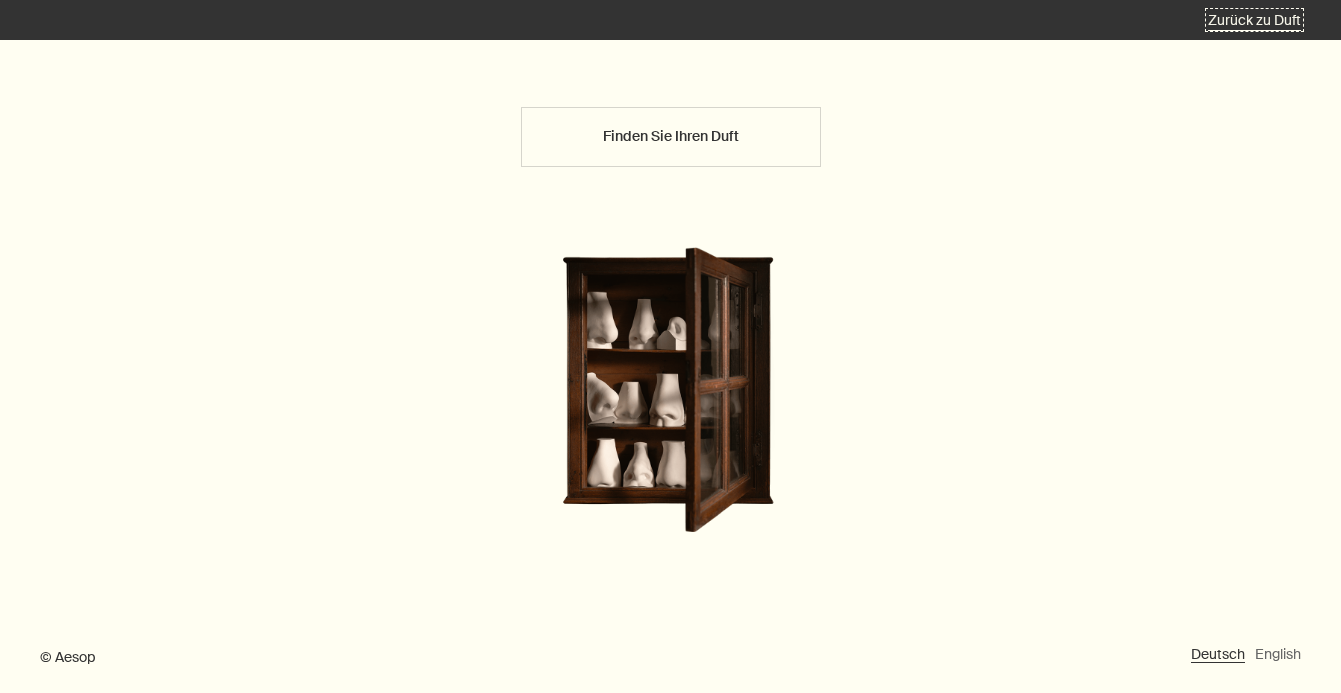 click on "Zurück zu Duft" at bounding box center [1254, 20] 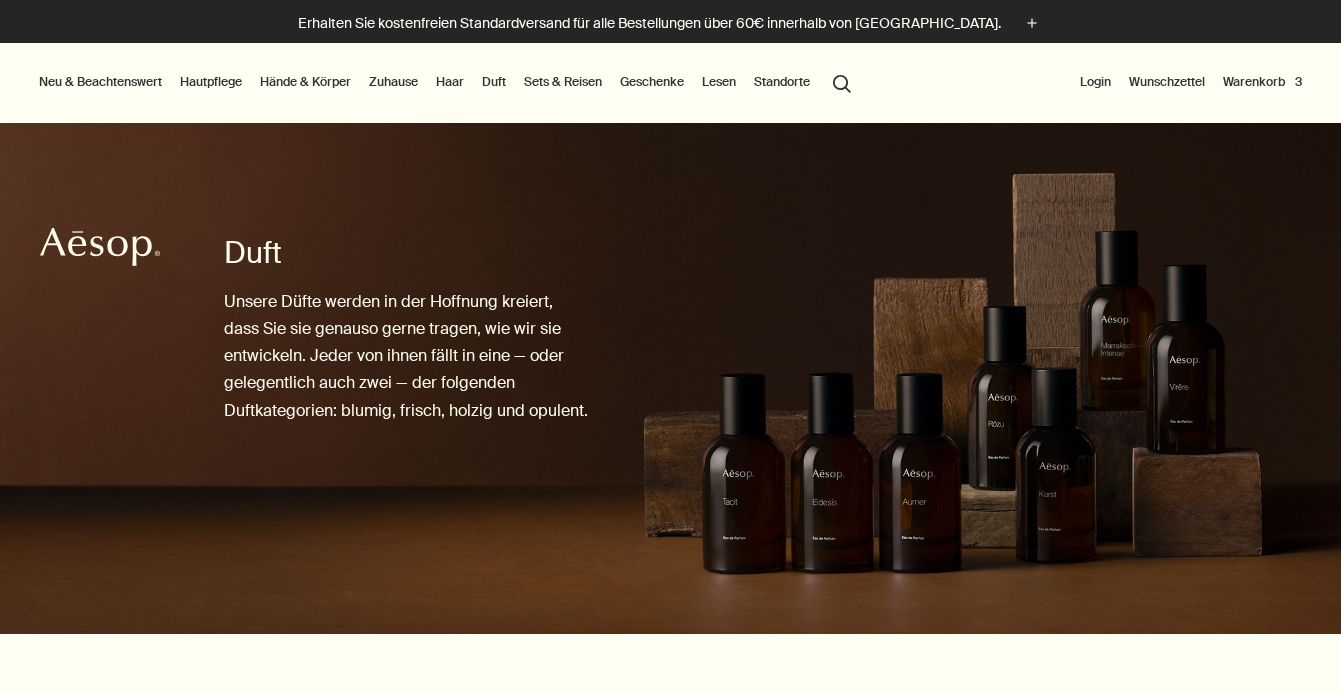 scroll, scrollTop: 0, scrollLeft: 0, axis: both 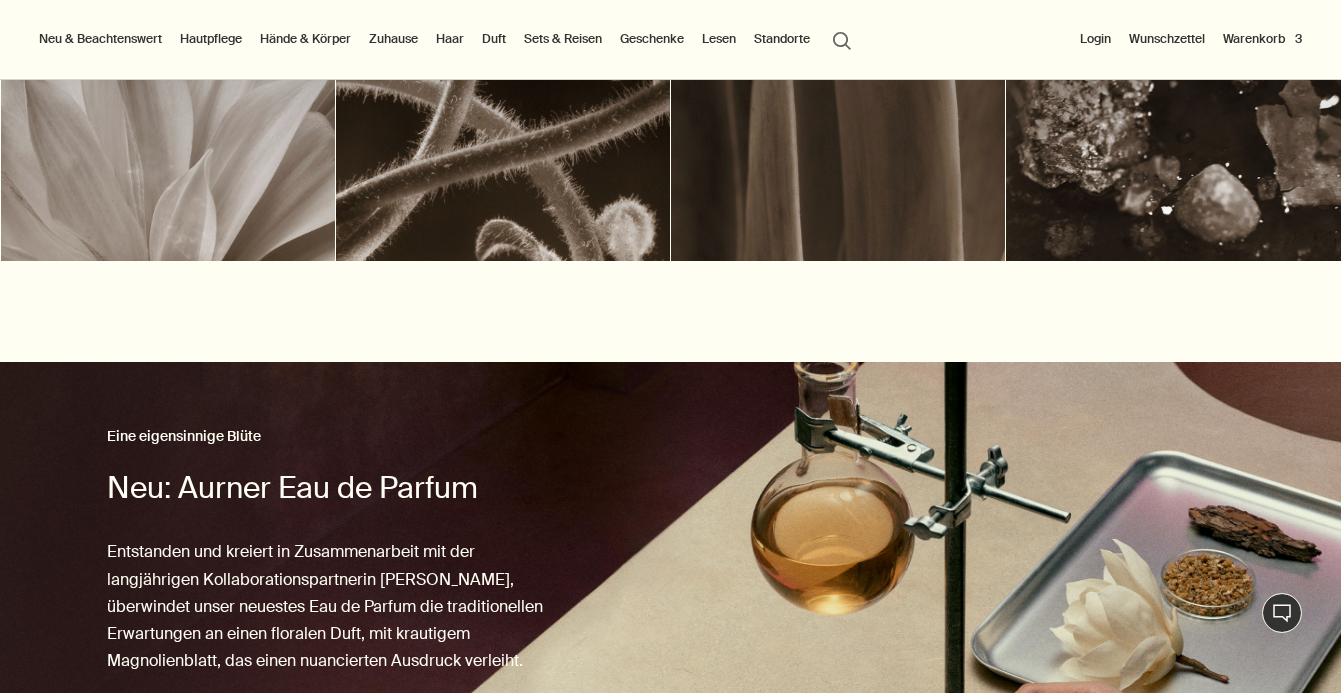 click on "Neu & Beachtenswert" at bounding box center [100, 39] 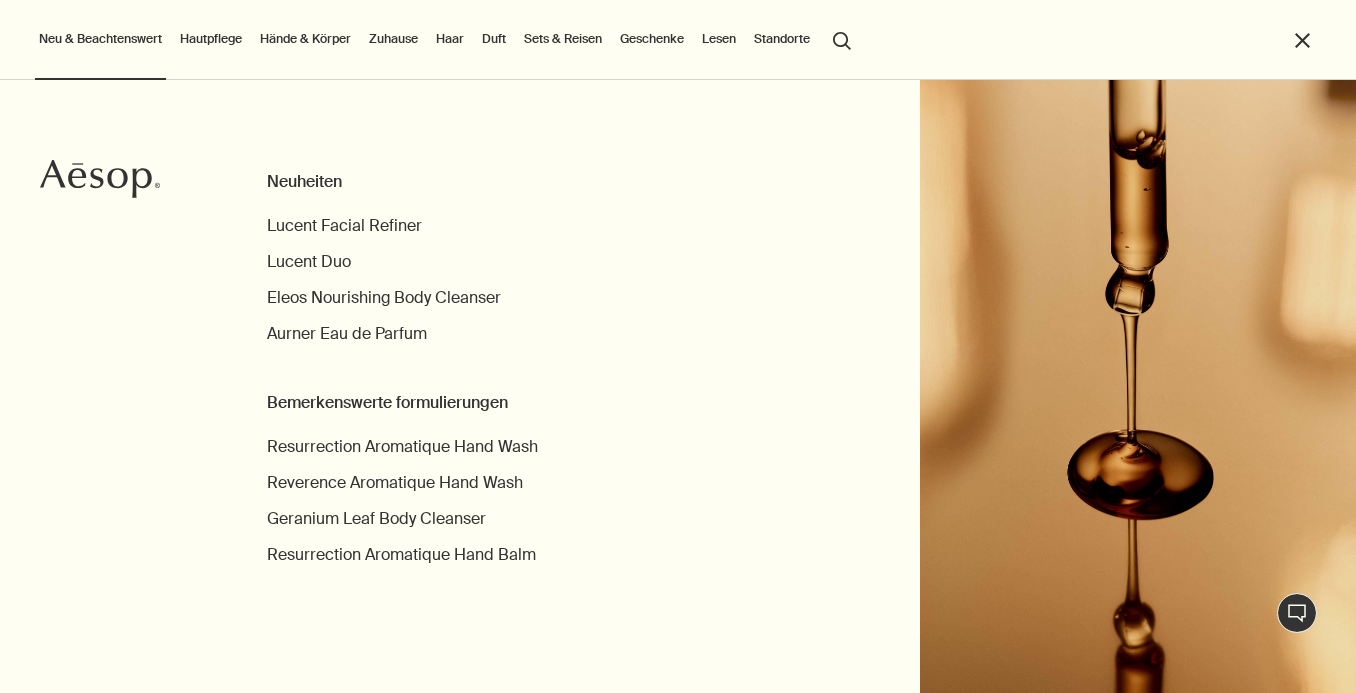 click on "Sets & Reisen" at bounding box center [563, 39] 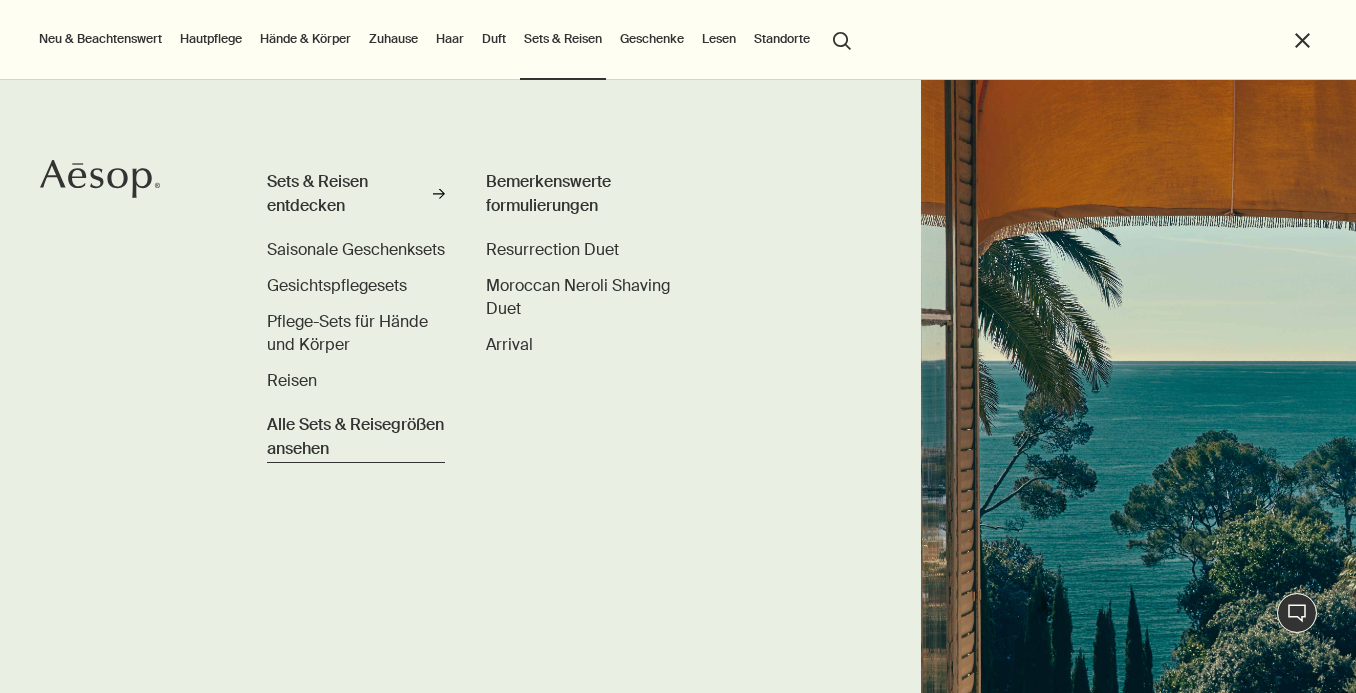 click on "Alle Sets & Reisegrößen ansehen" at bounding box center (356, 437) 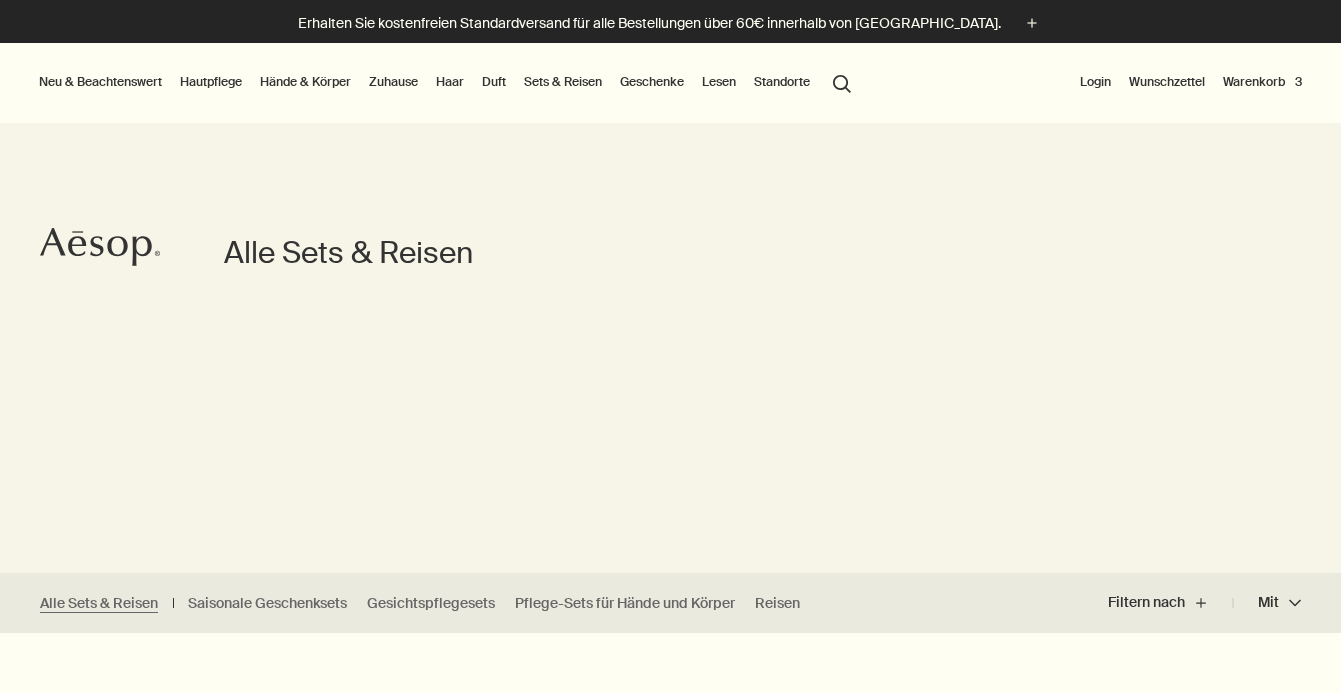 scroll, scrollTop: 0, scrollLeft: 0, axis: both 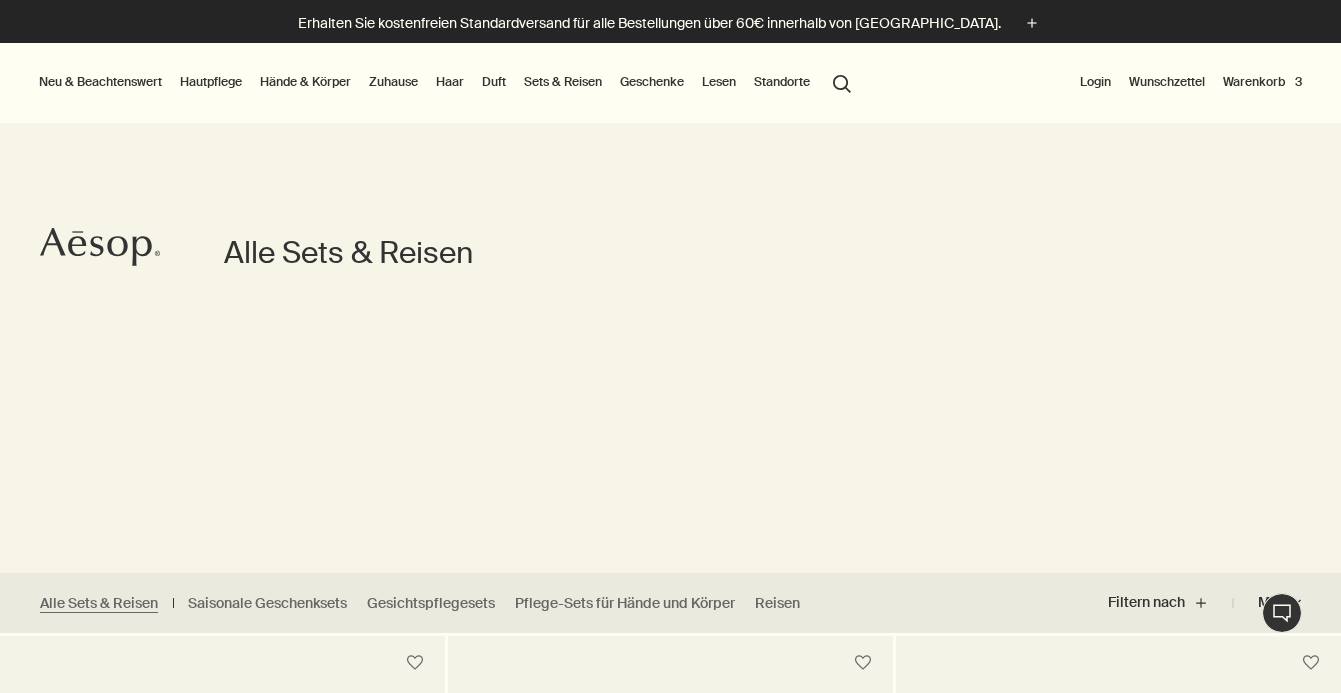 click on "Geschenke" at bounding box center [652, 82] 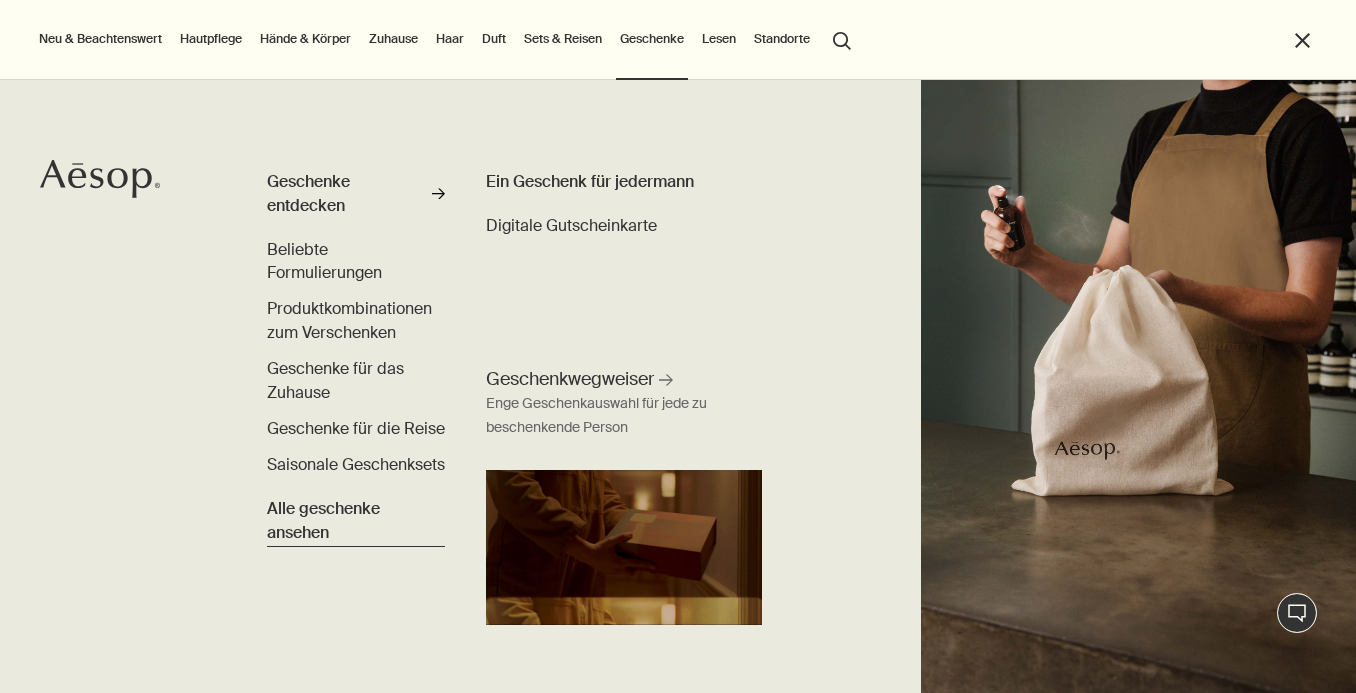 click on "Alle geschenke ansehen" at bounding box center [356, 521] 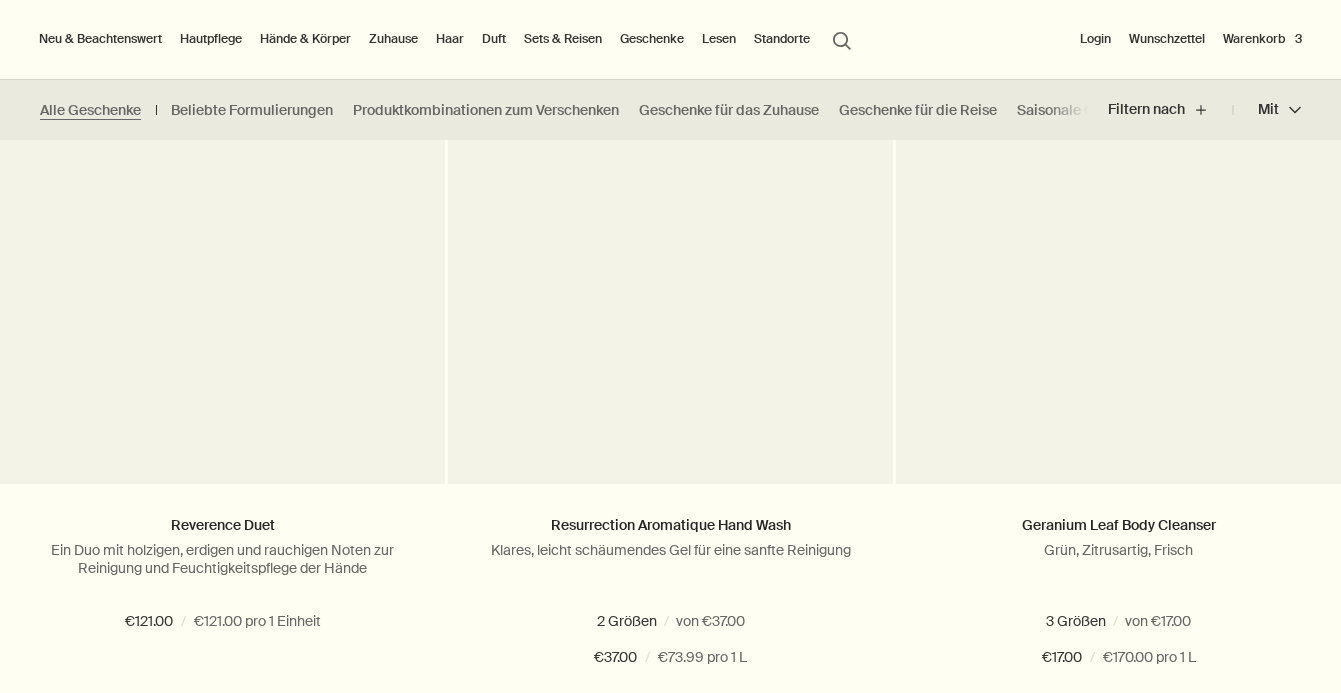 scroll, scrollTop: 606, scrollLeft: 0, axis: vertical 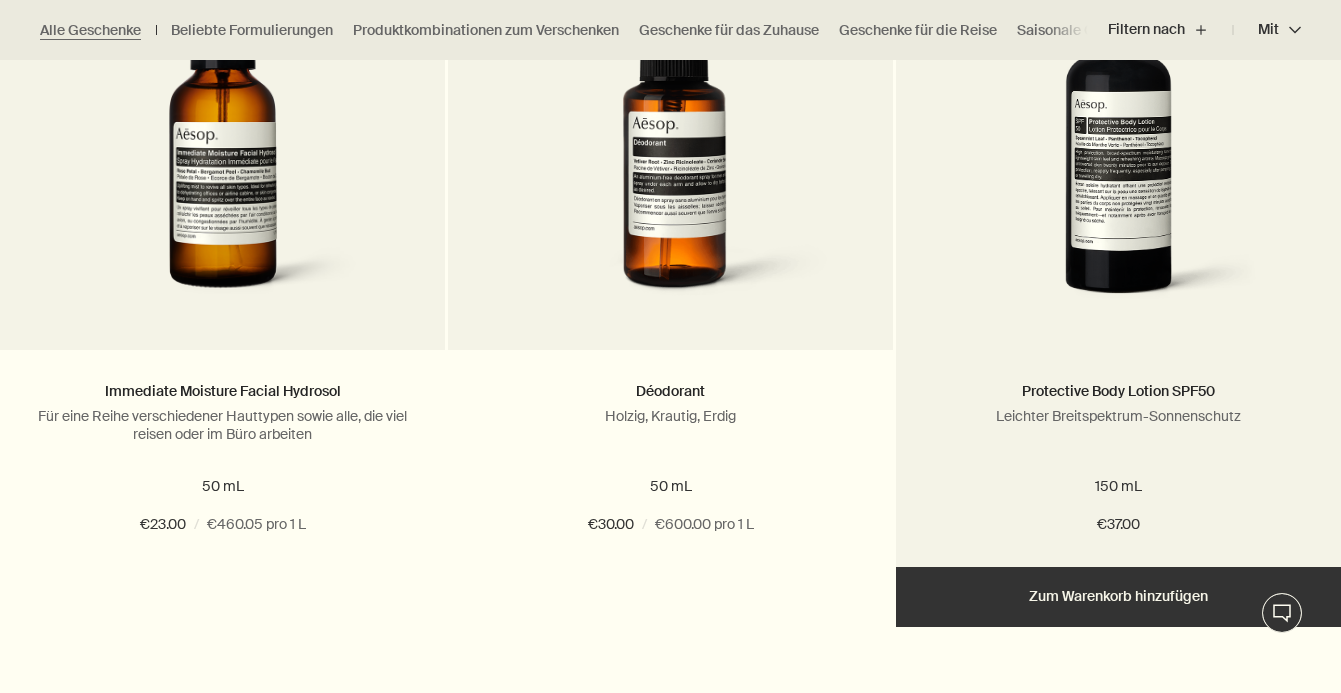 click on "Hinzufügen Zum Warenkorb hinzufügen" at bounding box center [1118, 597] 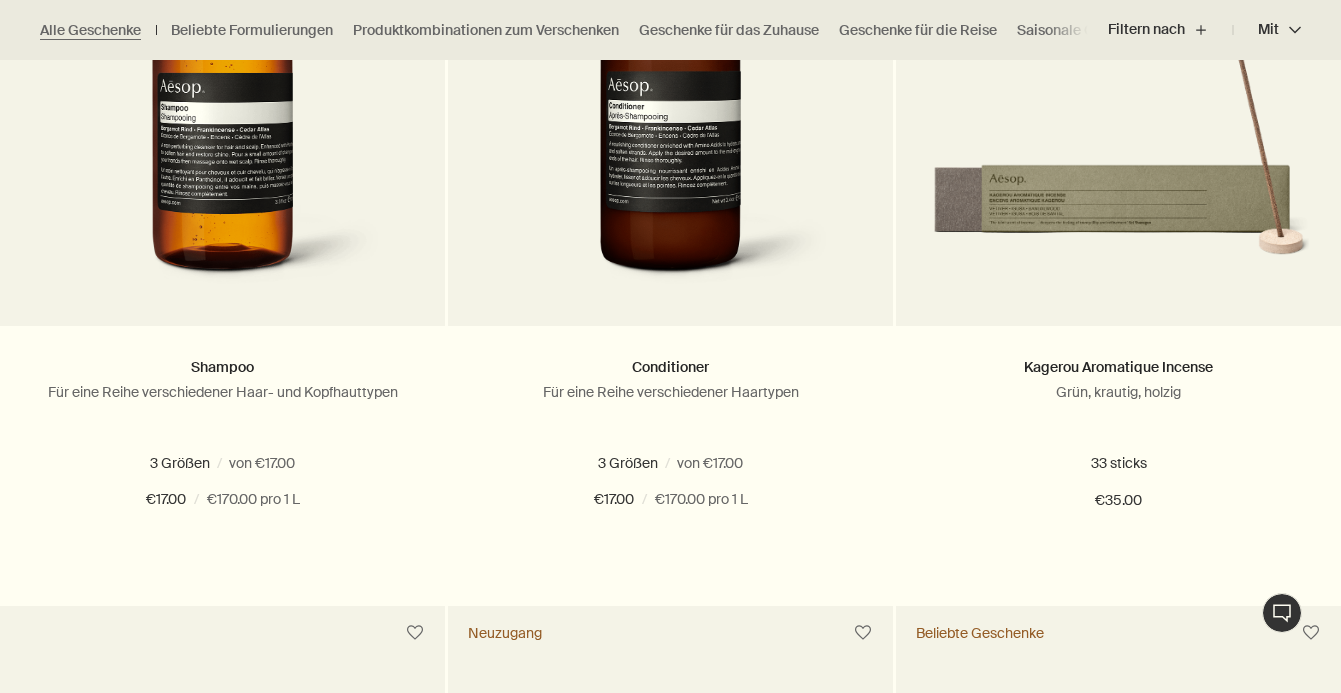 scroll, scrollTop: 4011, scrollLeft: 0, axis: vertical 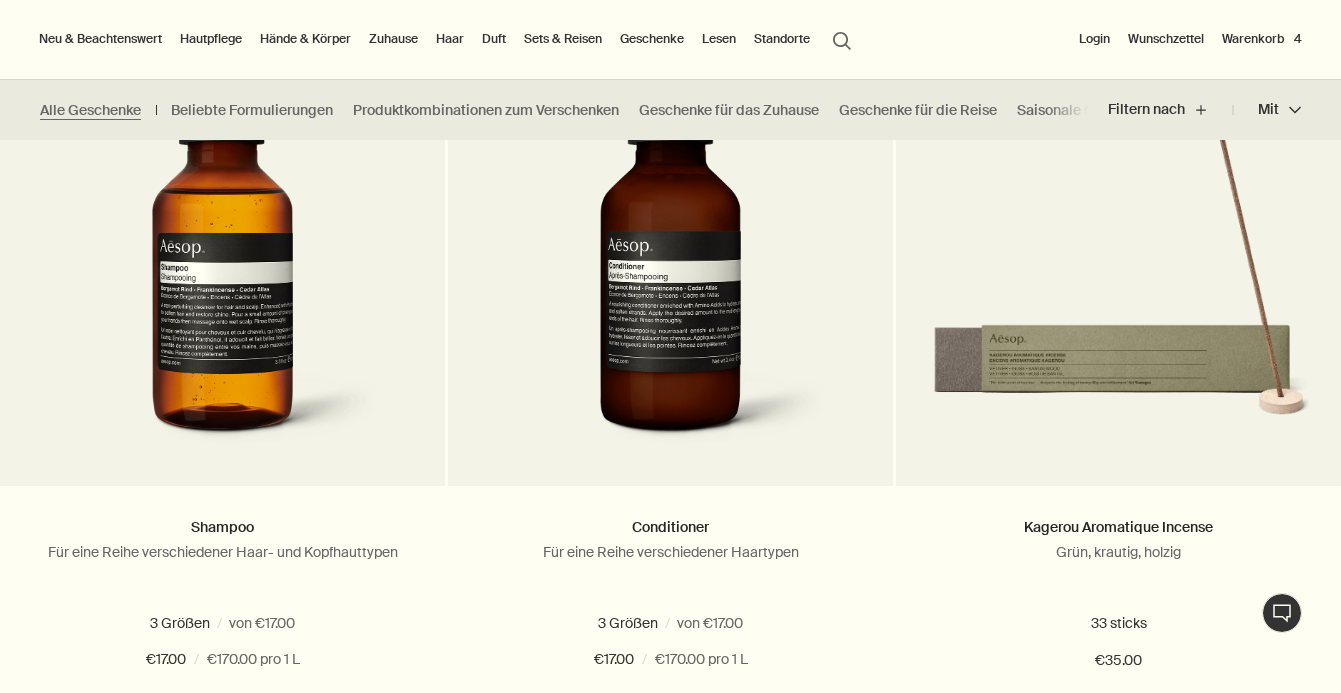 click on "Duft" at bounding box center (494, 39) 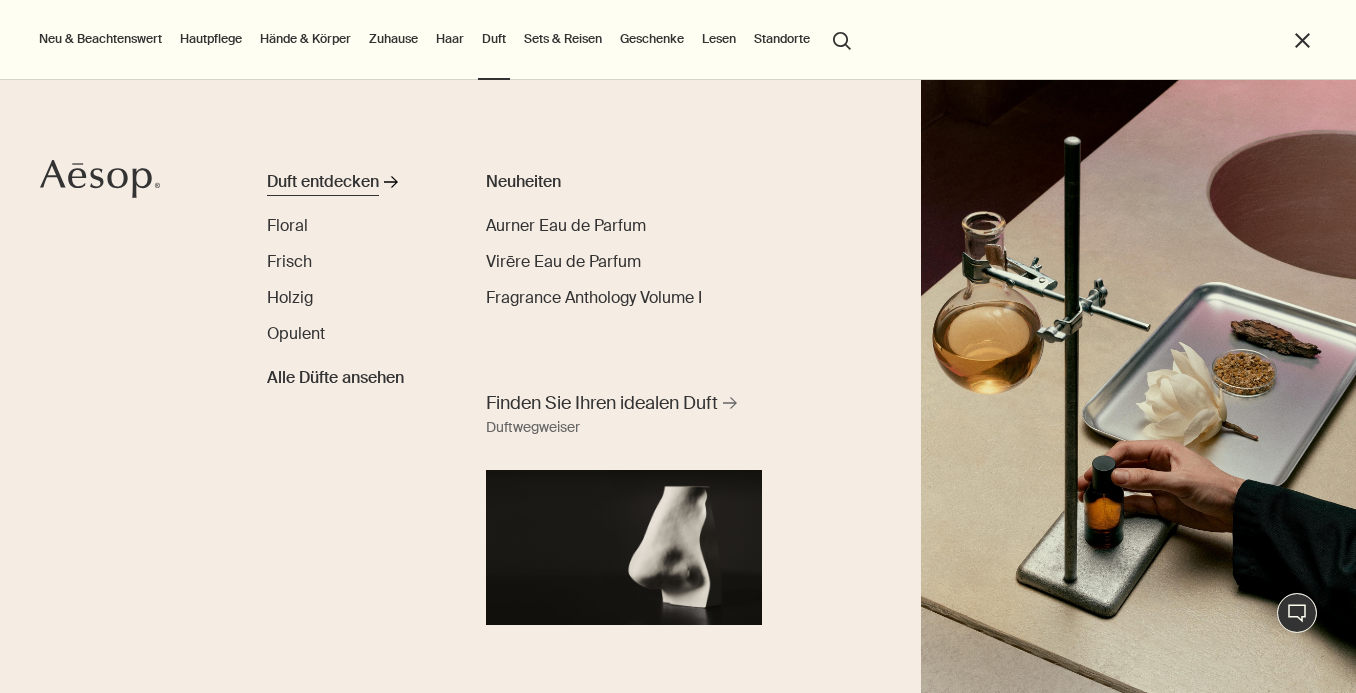 click on "rightArrow" 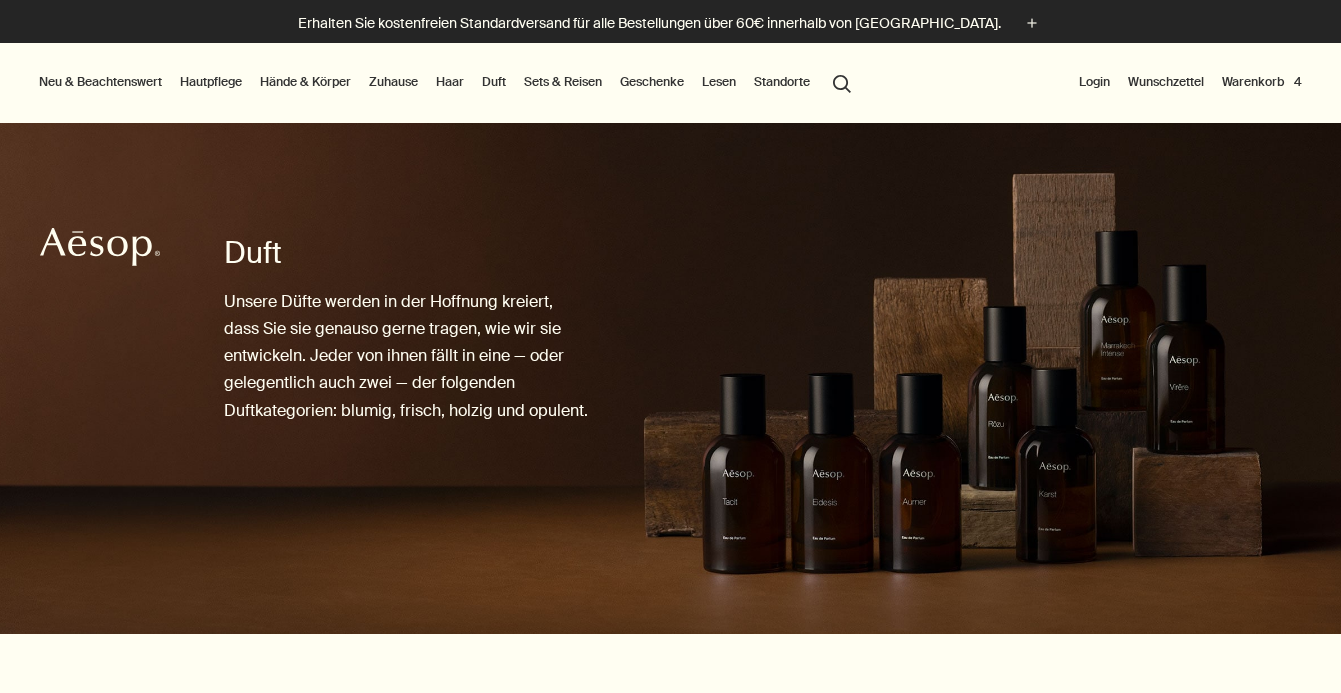 scroll, scrollTop: 0, scrollLeft: 0, axis: both 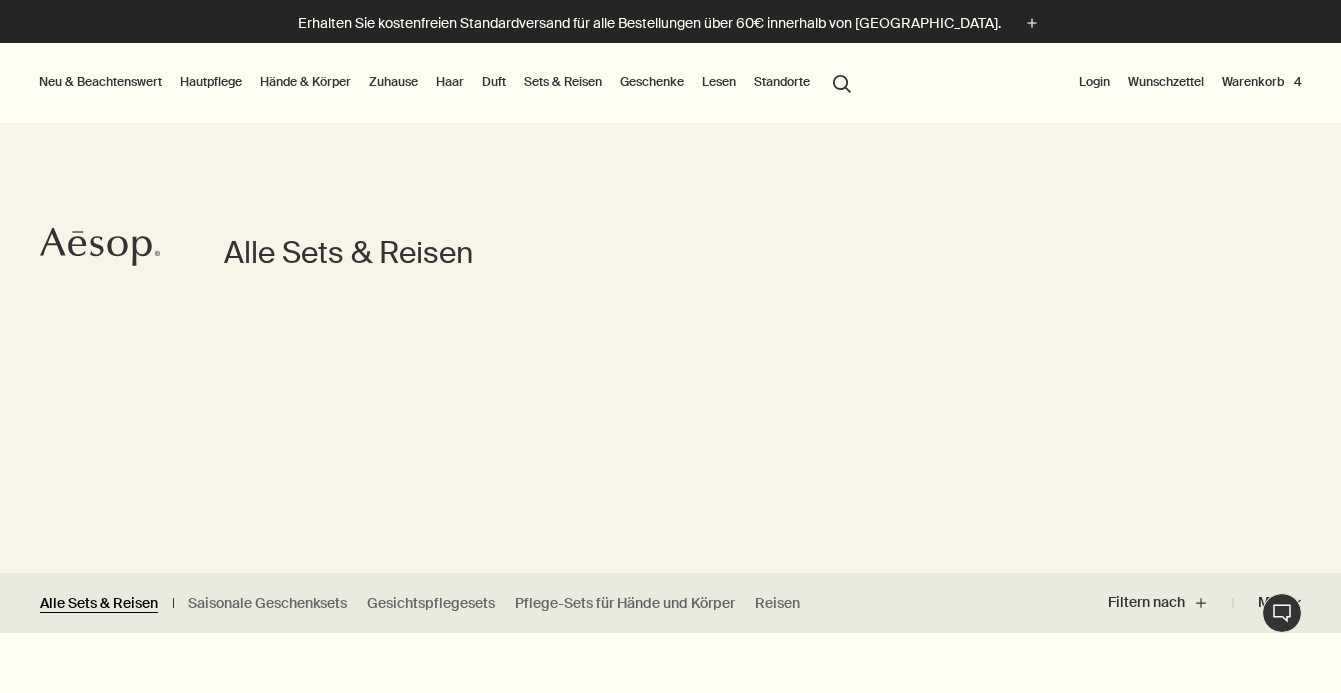 click on "Alle Sets & Reisen" at bounding box center [99, 603] 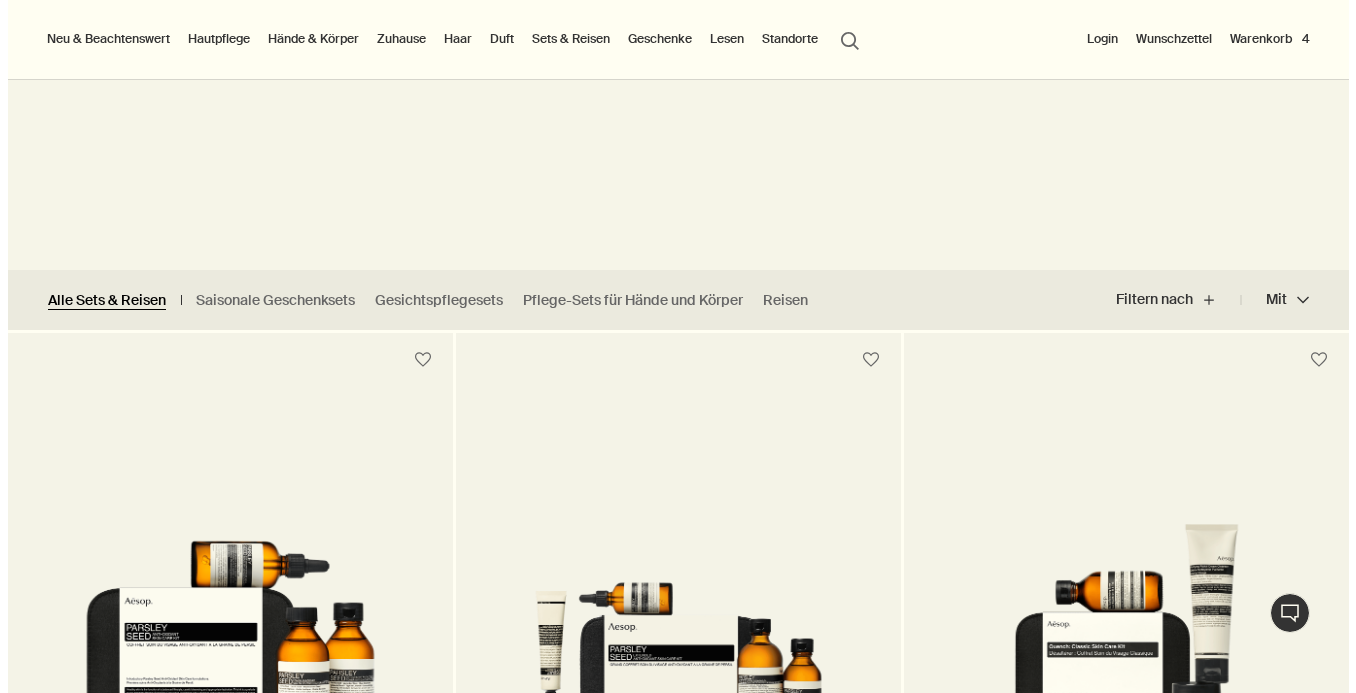 scroll, scrollTop: 0, scrollLeft: 0, axis: both 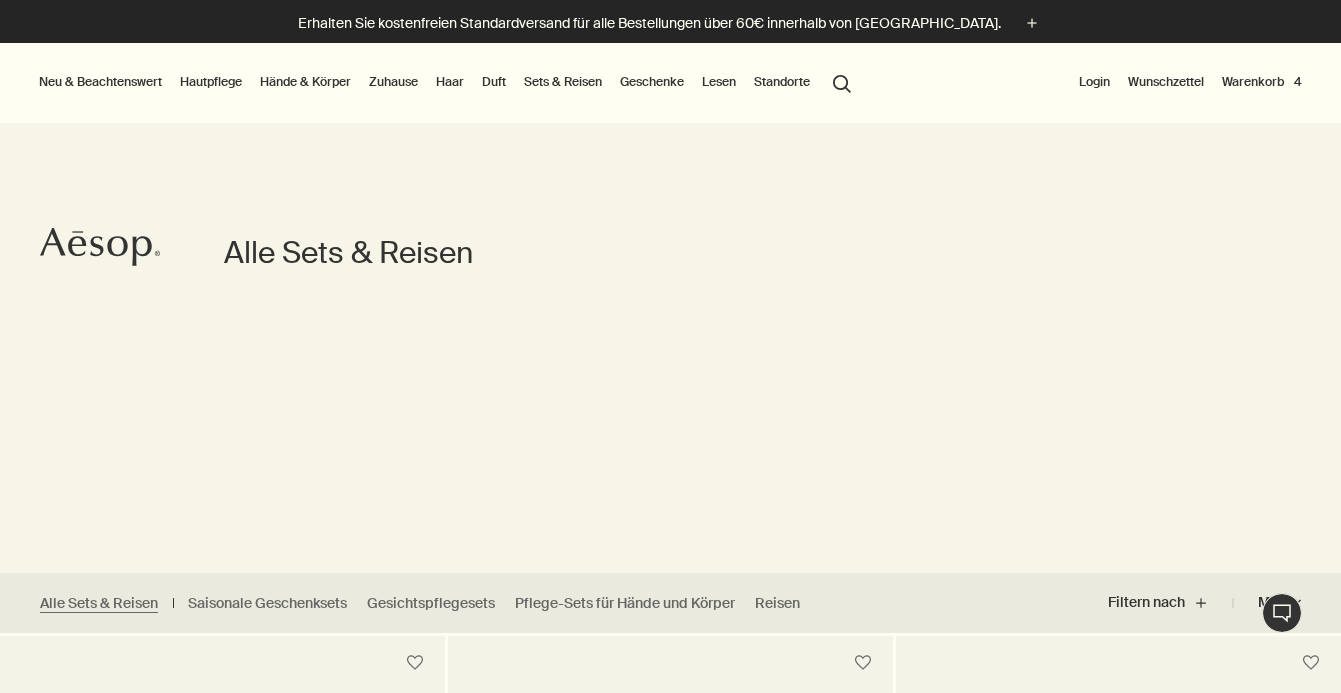 click on "Neu & Beachtenswert" at bounding box center [100, 82] 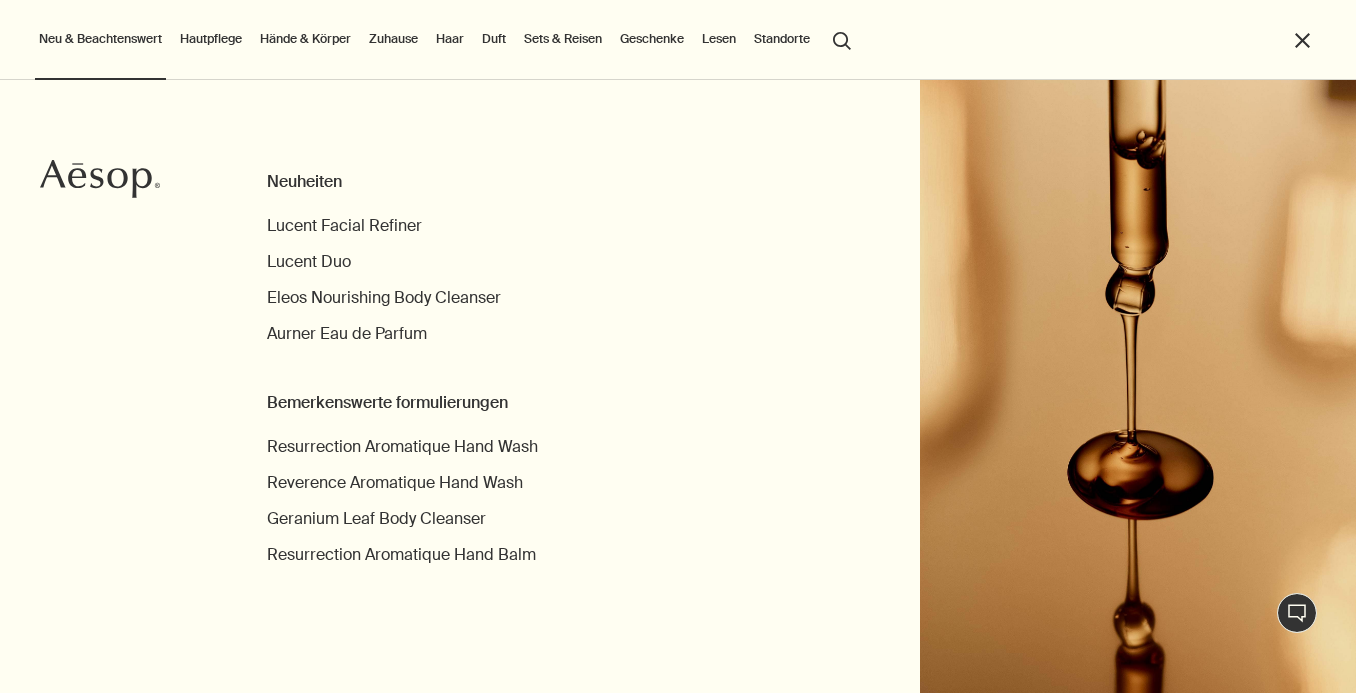 click on "Duft" at bounding box center [494, 39] 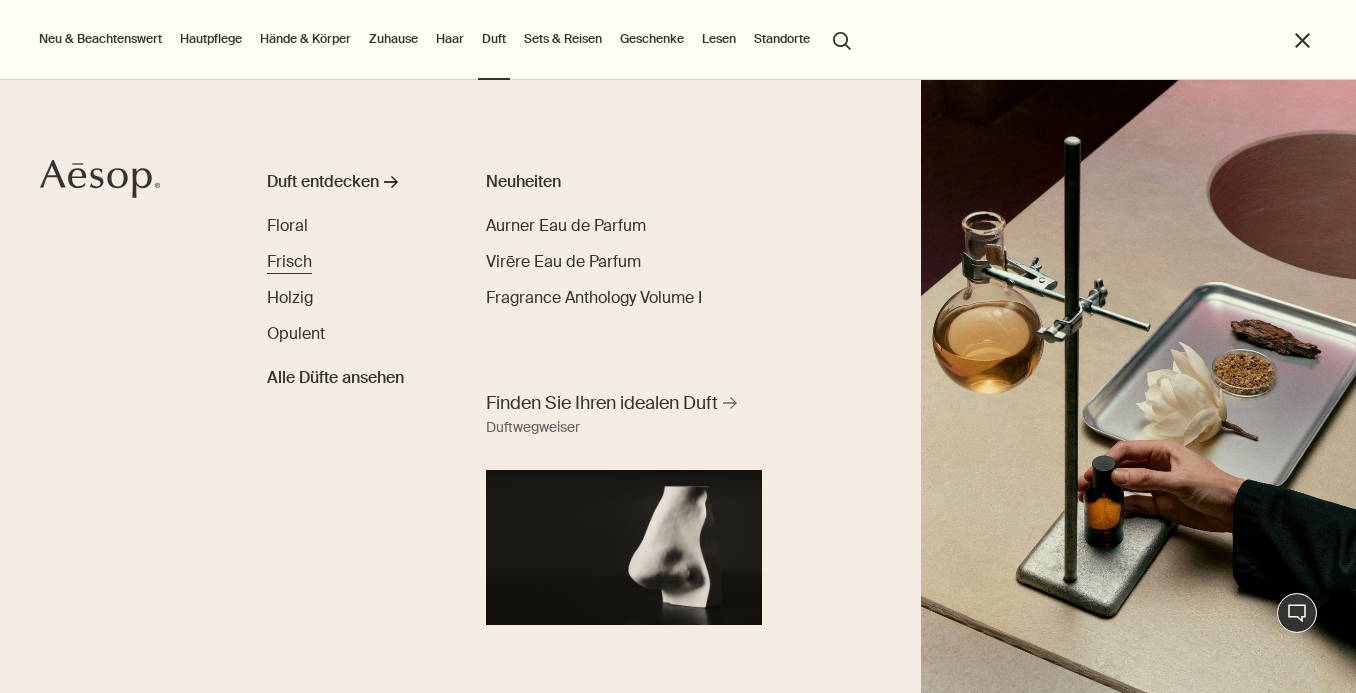 click on "Frisch" at bounding box center (289, 261) 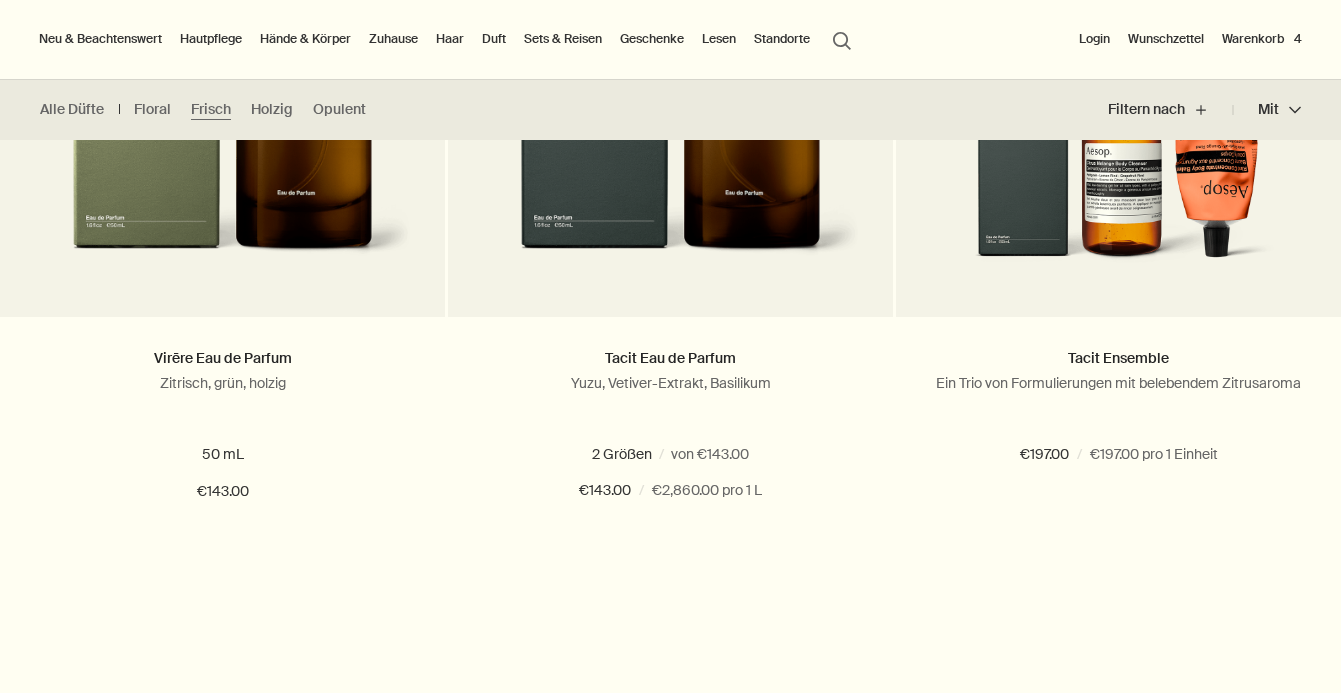scroll, scrollTop: 695, scrollLeft: 0, axis: vertical 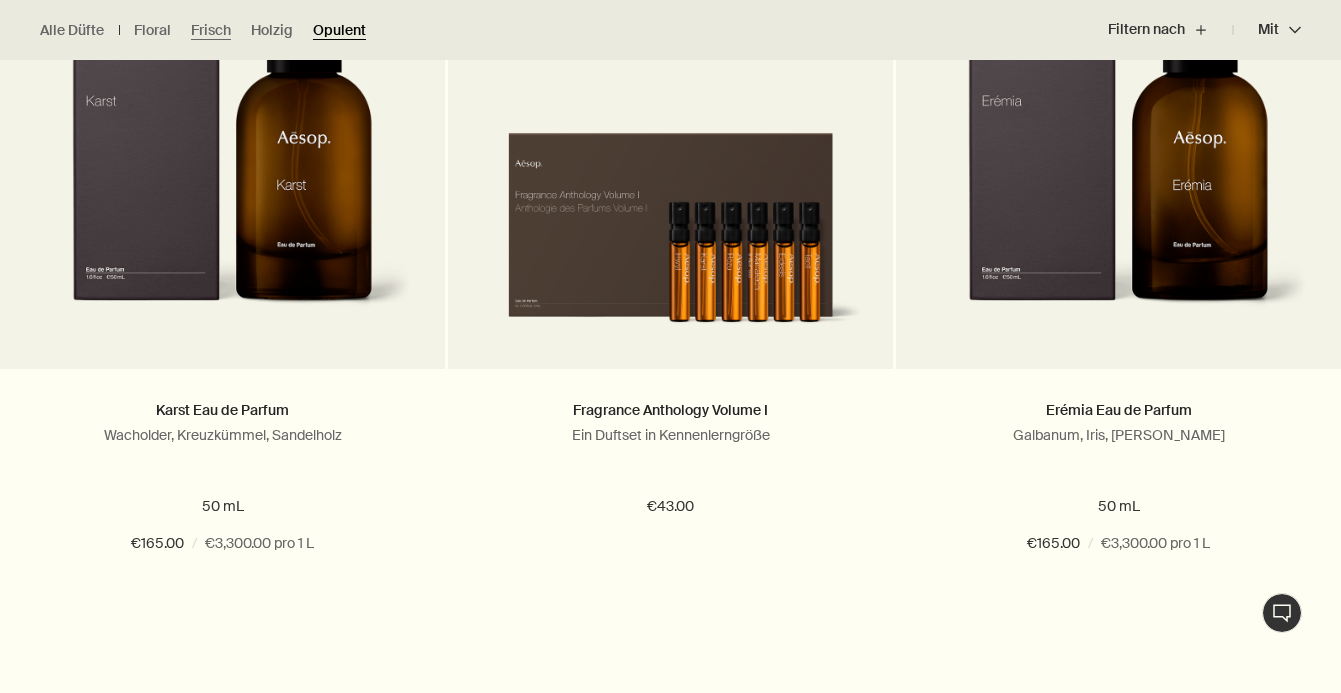 click on "Opulent" at bounding box center [339, 30] 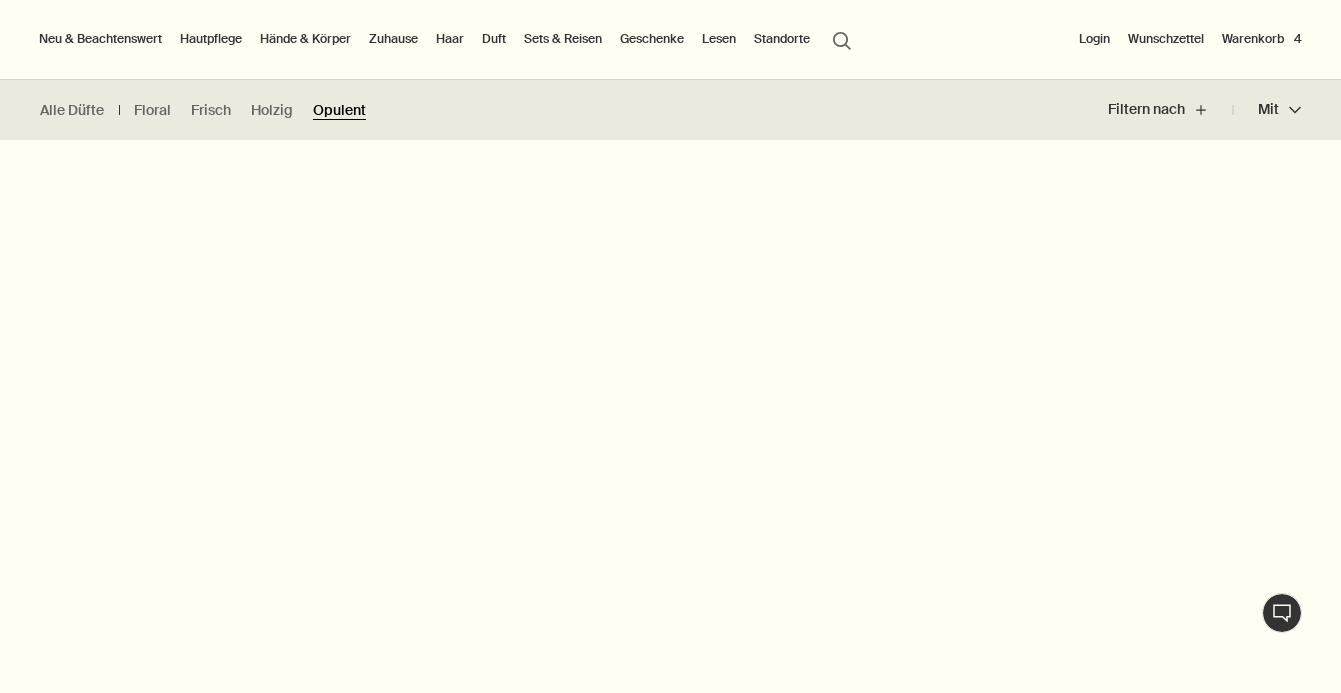 scroll, scrollTop: 0, scrollLeft: 0, axis: both 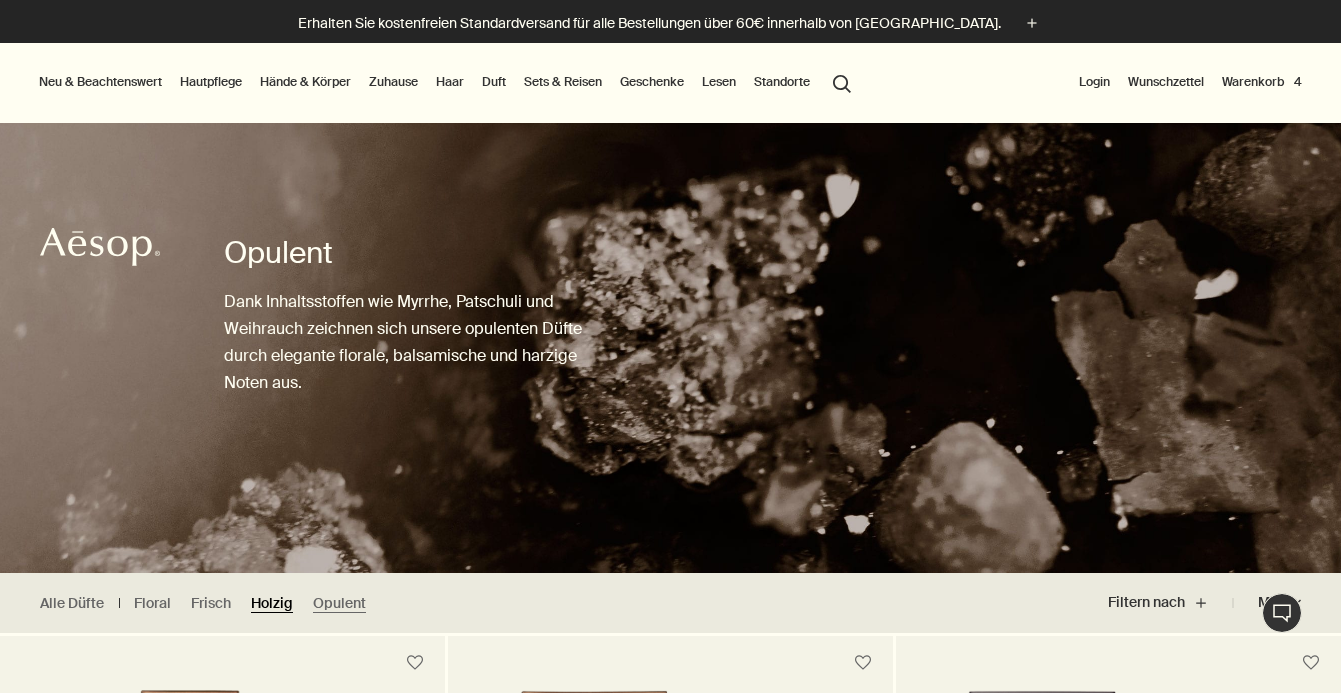 click on "Holzig" at bounding box center (272, 603) 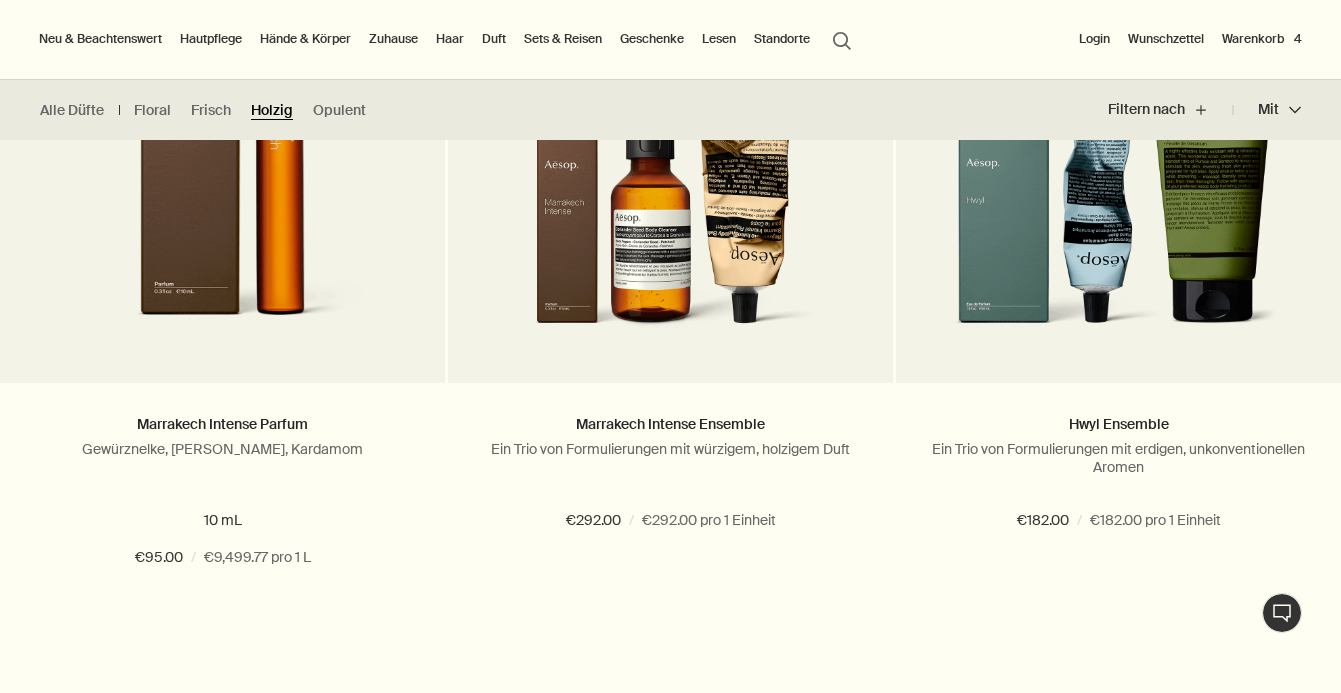 scroll, scrollTop: 1205, scrollLeft: 0, axis: vertical 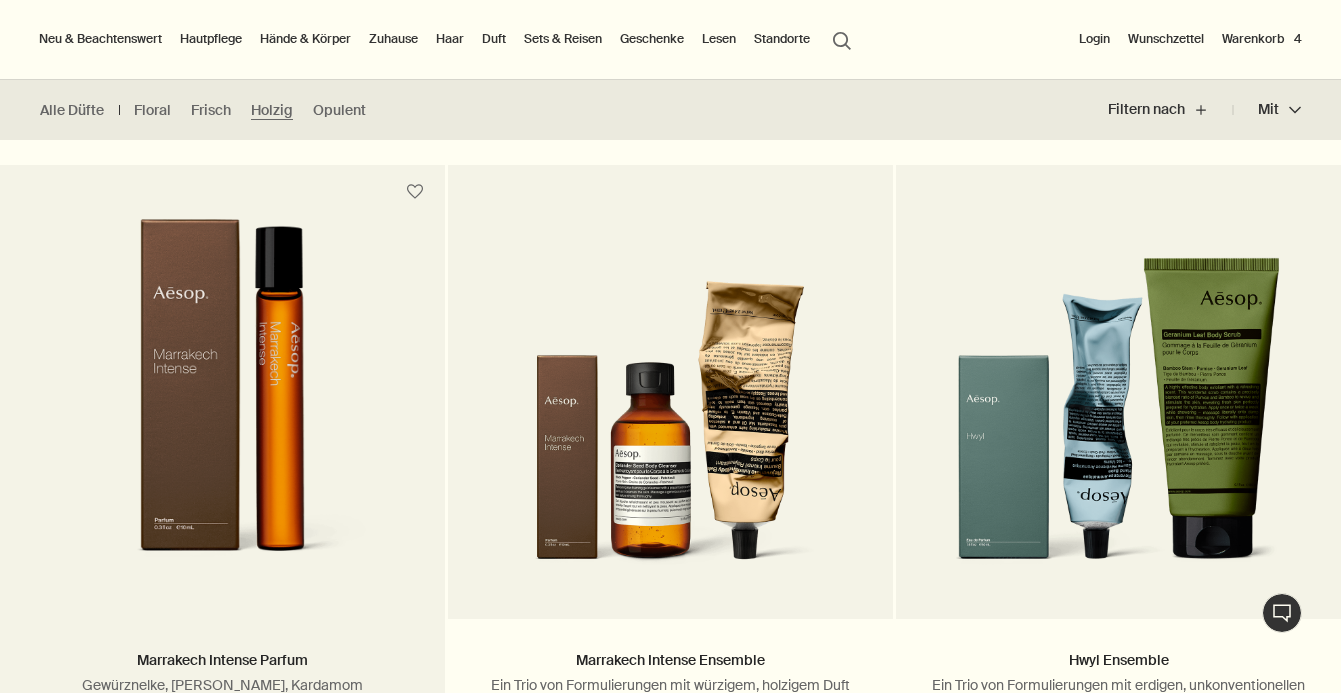 click at bounding box center [222, 404] 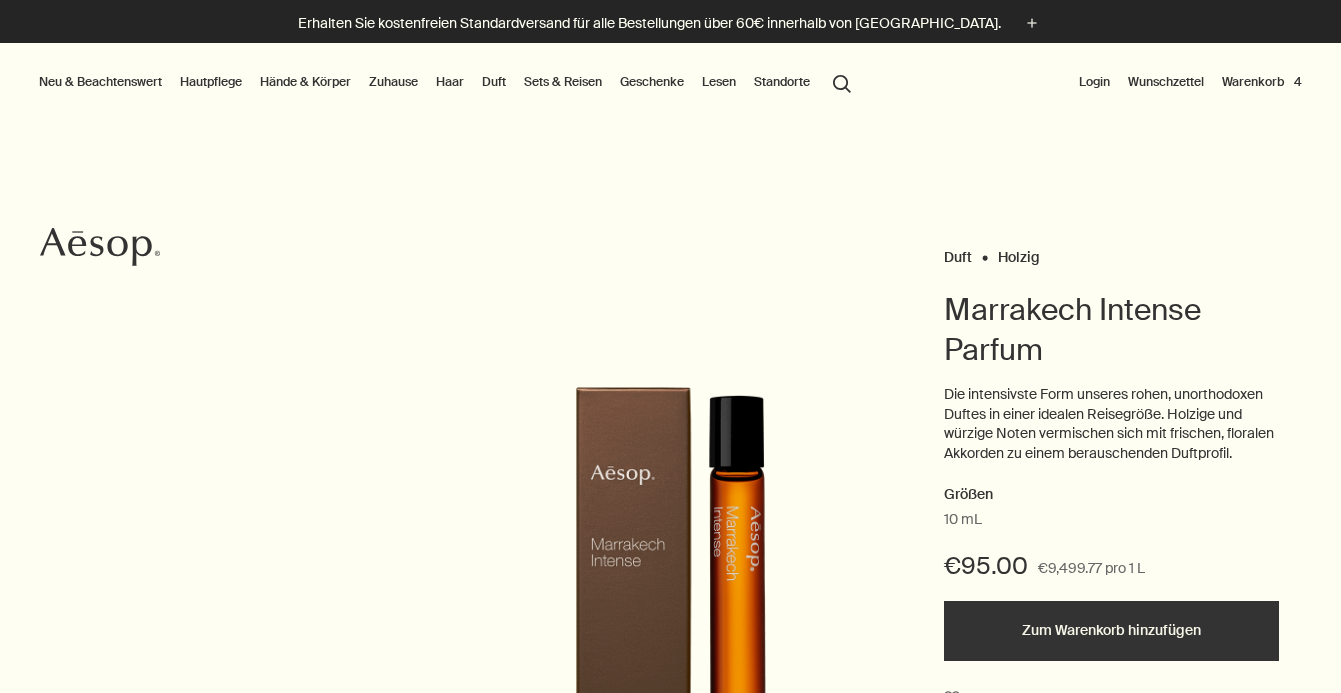 scroll, scrollTop: 0, scrollLeft: 0, axis: both 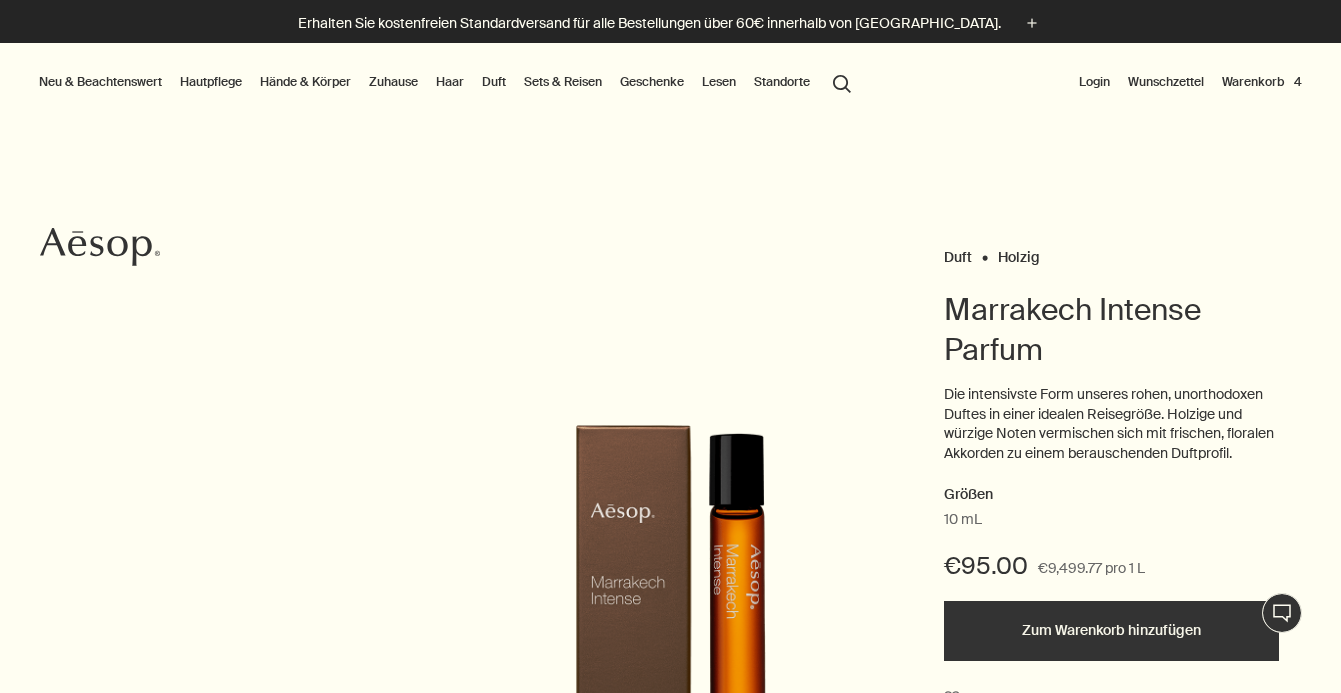 click on "Zum Warenkorb hinzufügen" at bounding box center [1111, 631] 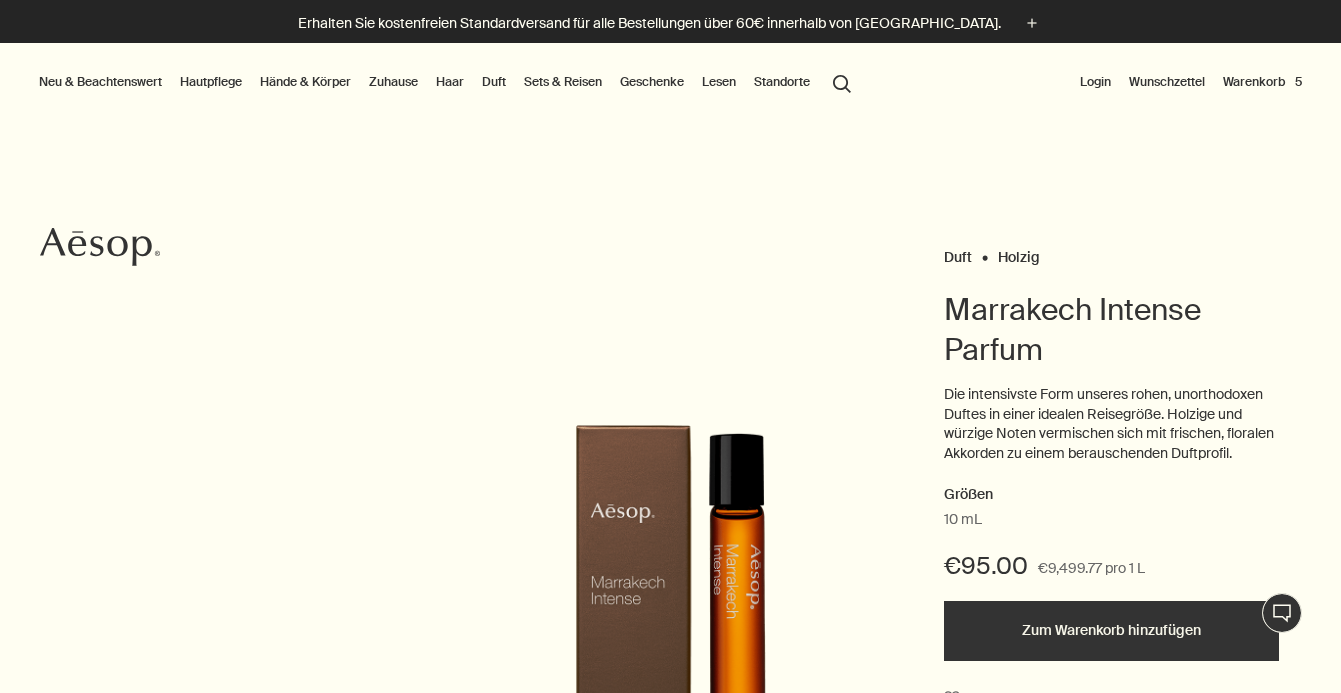 click on "Warenkorb 5" at bounding box center (1262, 82) 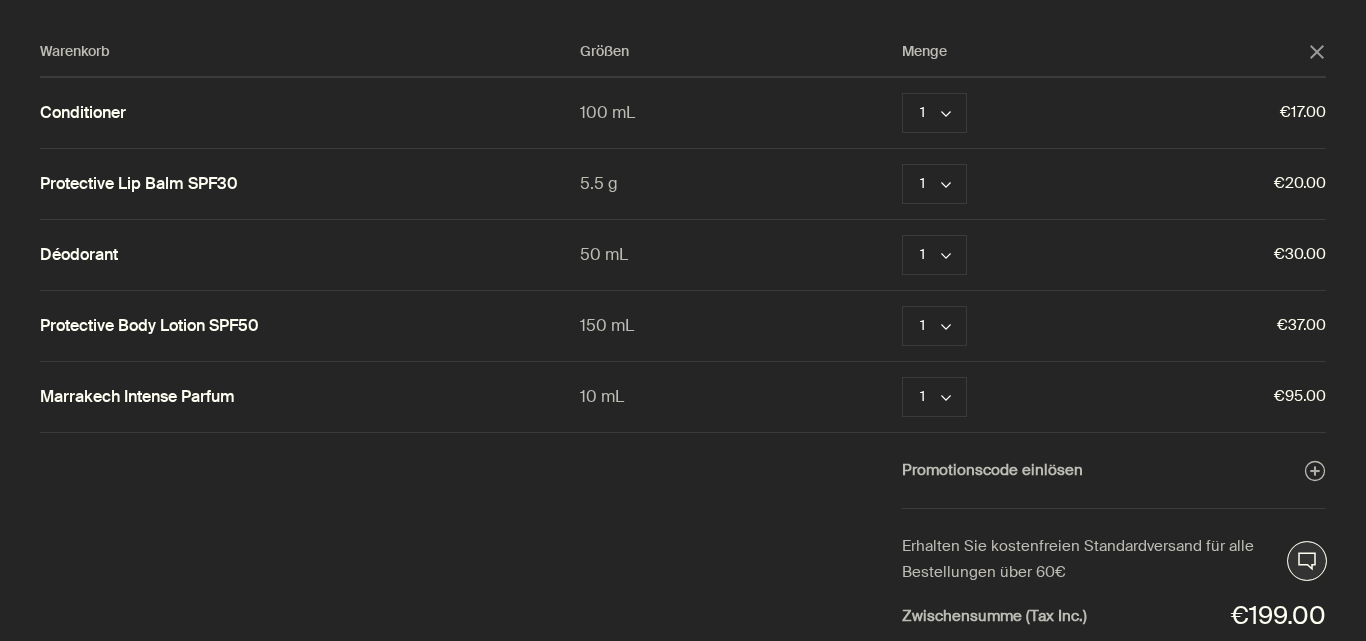 click on "Warenkorb Größen Menge close Conditioner  100 mL 1 chevron Entfernen €17.00 Protective [MEDICAL_DATA] SPF30 5.5 g 1 chevron Entfernen €20.00 Déodorant 50 mL  1 chevron Entfernen €30.00 Protective Body Lotion SPF50 150 mL  1 chevron Entfernen €37.00 Marrakech Intense Parfum 10 mL  1 chevron Entfernen €95.00 Promotionscode einlösen plusAndCloseWithCircle Erhalten Sie kostenfreien Standardversand für alle Bestellungen über 60€ Zwischensumme (Tax Inc.) €199.00 Zur Kasse" at bounding box center (703, 320) 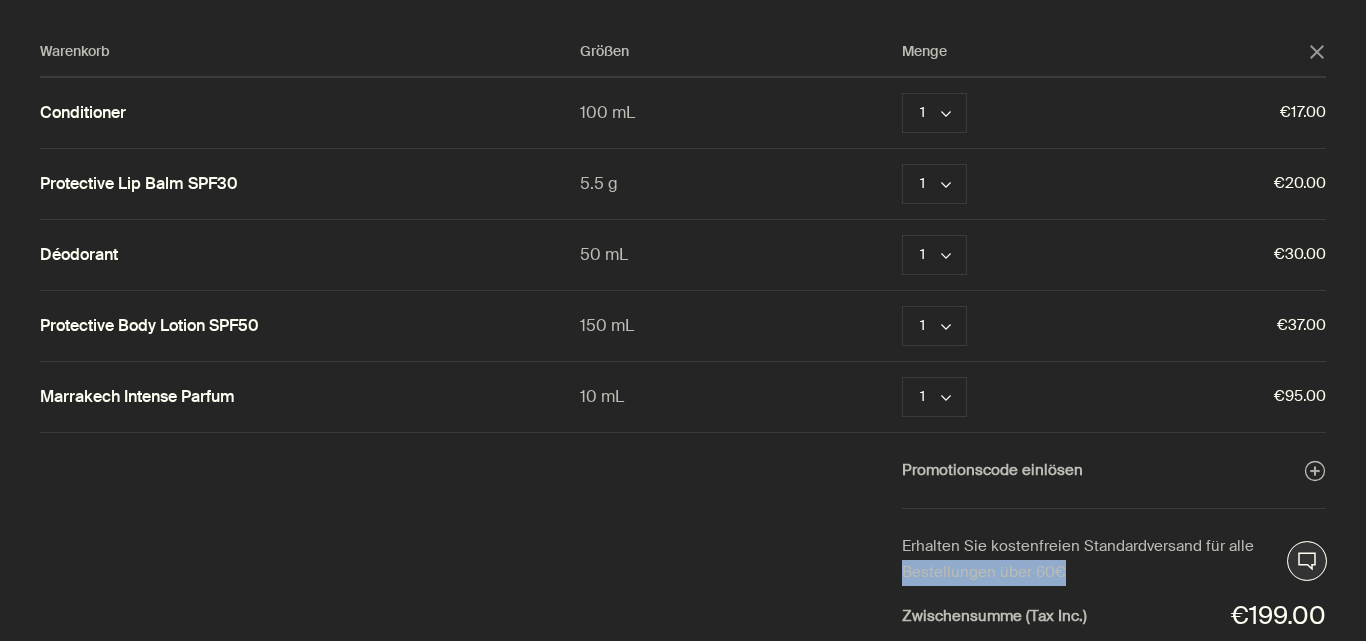 drag, startPoint x: 1360, startPoint y: 513, endPoint x: 1361, endPoint y: 583, distance: 70.00714 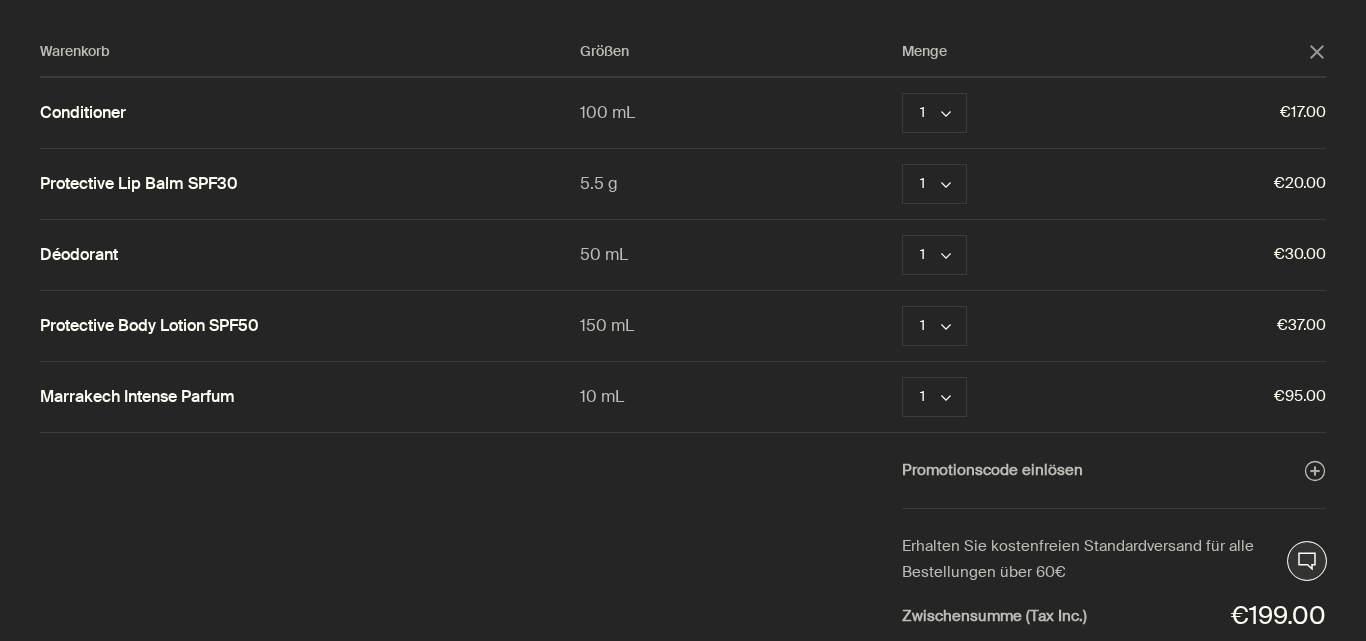 click on "Warenkorb Größen Menge close Conditioner  100 mL 1 chevron Entfernen €17.00 Protective Lip Balm SPF30 5.5 g 1 chevron Entfernen €20.00 Déodorant 50 mL  1 chevron Entfernen €30.00 Protective Body Lotion SPF50 150 mL  1 chevron Entfernen €37.00 Marrakech Intense Parfum 10 mL  1 chevron Entfernen €95.00 Promotionscode einlösen plusAndCloseWithCircle Erhalten Sie kostenfreien Standardversand für alle Bestellungen über 60€ Zwischensumme (Tax Inc.) €199.00 Zur Kasse" at bounding box center (703, 320) 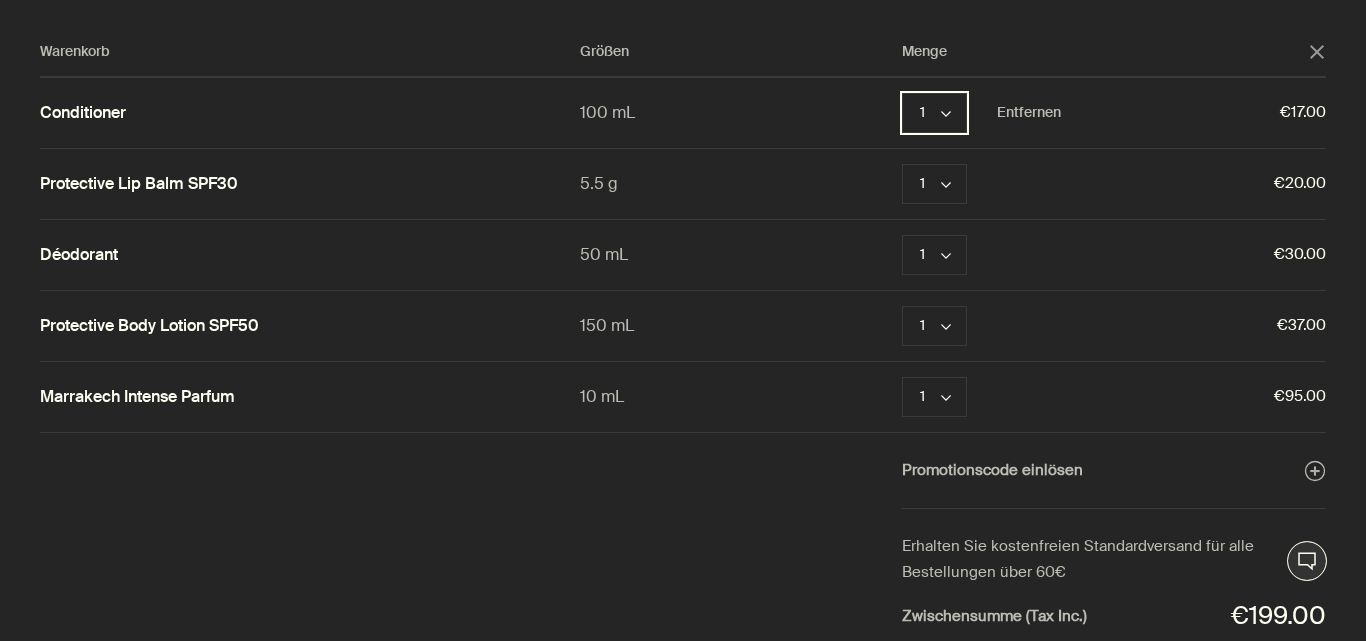 click 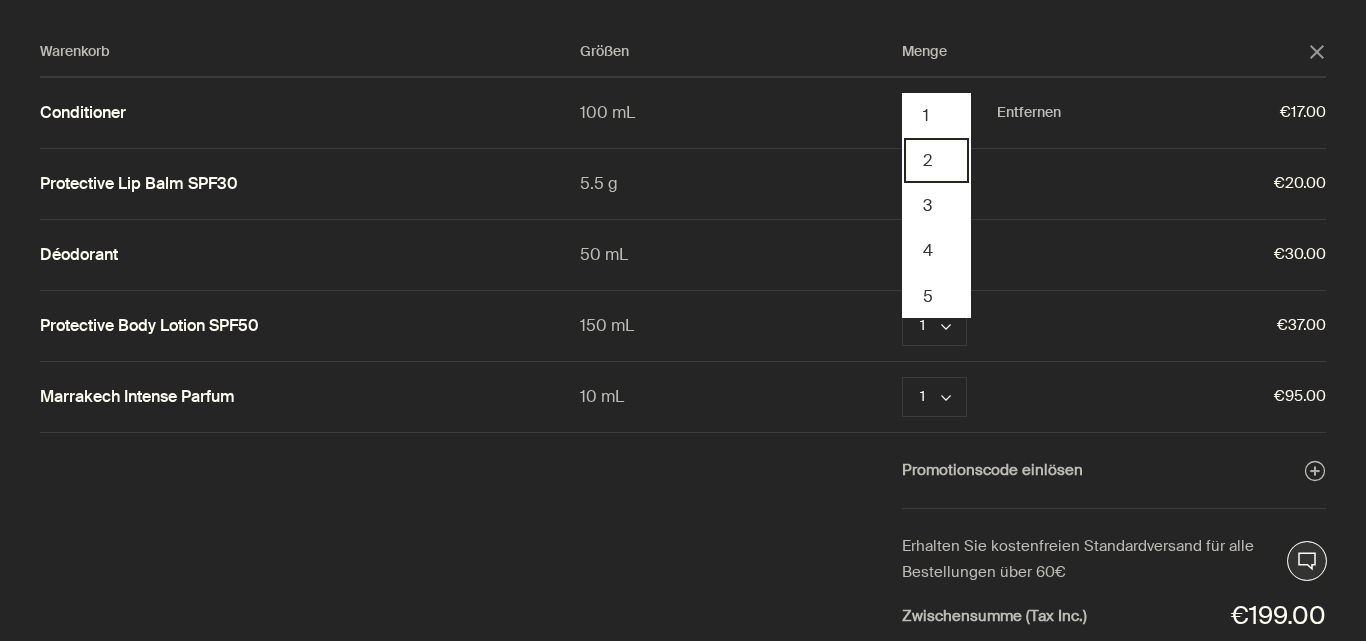 click on "2" at bounding box center [936, 160] 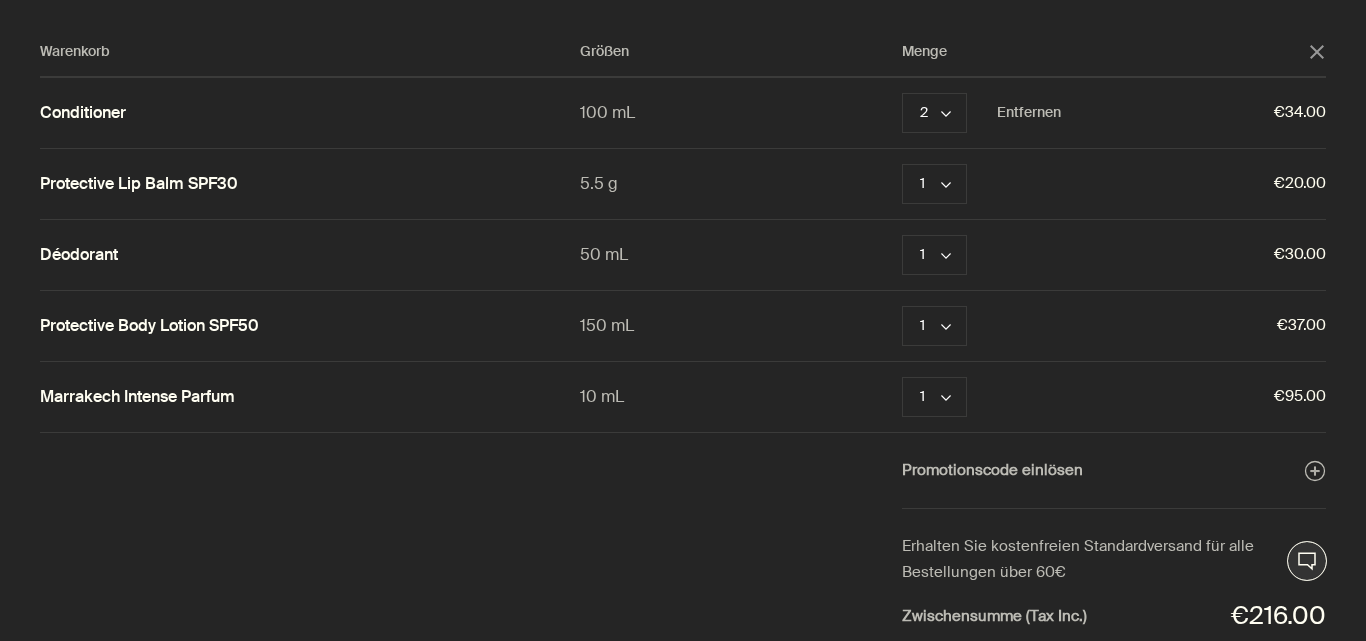 click on "Warenkorb Größen Menge close Conditioner  100 mL 2 chevron Entfernen €34.00 Protective Lip Balm SPF30 5.5 g 1 chevron Entfernen €20.00 Déodorant 50 mL  1 chevron Entfernen €30.00 Protective Body Lotion SPF50 150 mL  1 chevron Entfernen €37.00 Marrakech Intense Parfum 10 mL  1 chevron Entfernen €95.00 Promotionscode einlösen plusAndCloseWithCircle Erhalten Sie kostenfreien Standardversand für alle Bestellungen über 60€ Zwischensumme (Tax Inc.) €216.00 Zur Kasse" at bounding box center [703, 320] 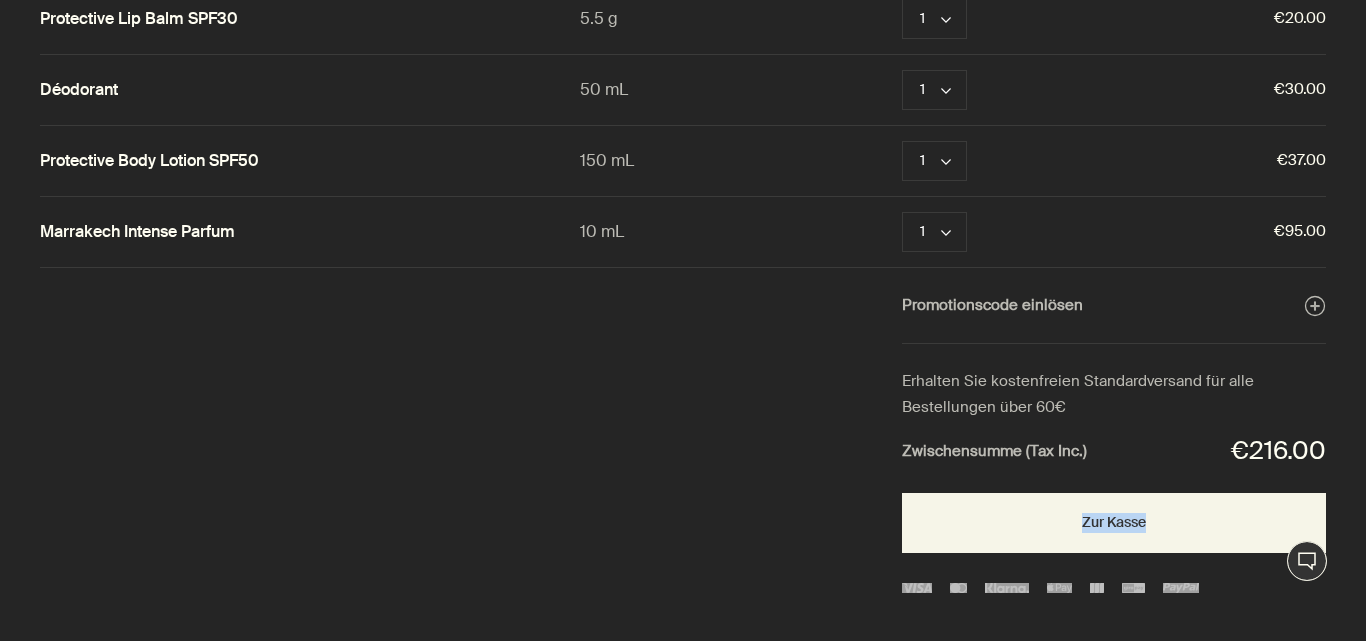 drag, startPoint x: 1363, startPoint y: 623, endPoint x: 1352, endPoint y: 633, distance: 14.866069 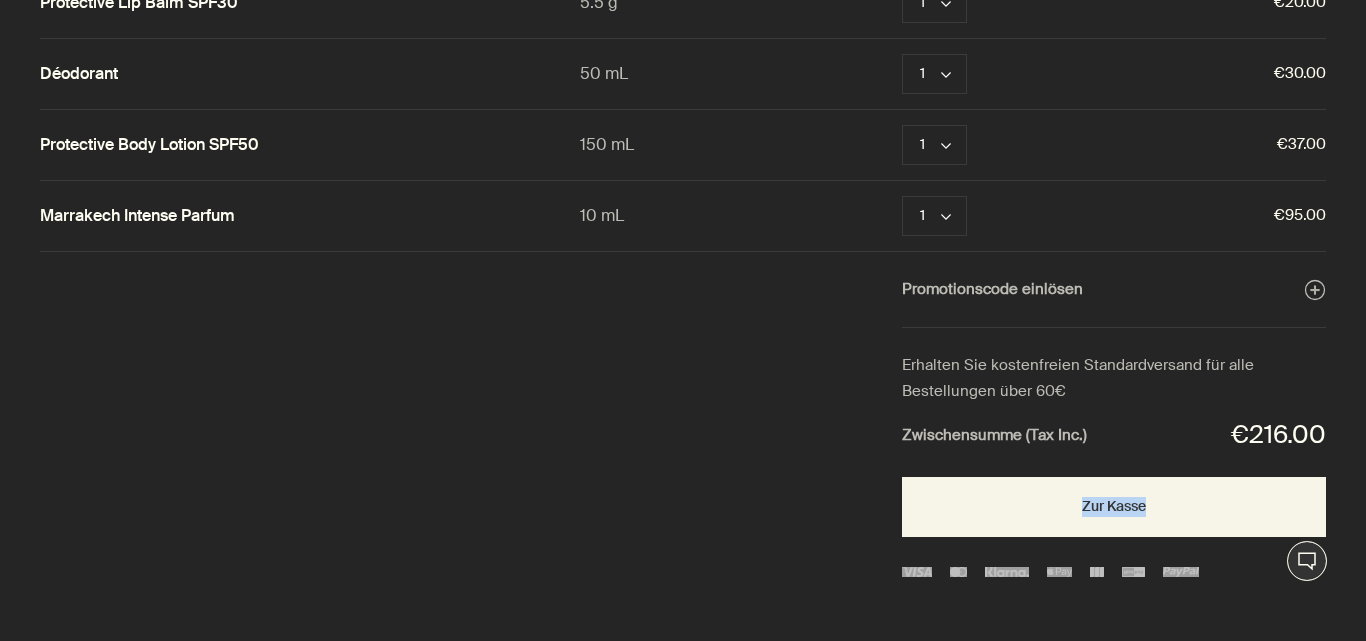click on "Warenkorb Größen Menge close Conditioner  100 mL 2 chevron Entfernen €34.00 Protective Lip Balm SPF30 5.5 g 1 chevron Entfernen €20.00 Déodorant 50 mL  1 chevron Entfernen €30.00 Protective Body Lotion SPF50 150 mL  1 chevron Entfernen €37.00 Marrakech Intense Parfum 10 mL  1 chevron Entfernen €95.00 Promotionscode einlösen plusAndCloseWithCircle Erhalten Sie kostenfreien Standardversand für alle Bestellungen über 60€ Zwischensumme (Tax Inc.) €216.00 Zur Kasse" at bounding box center [703, 320] 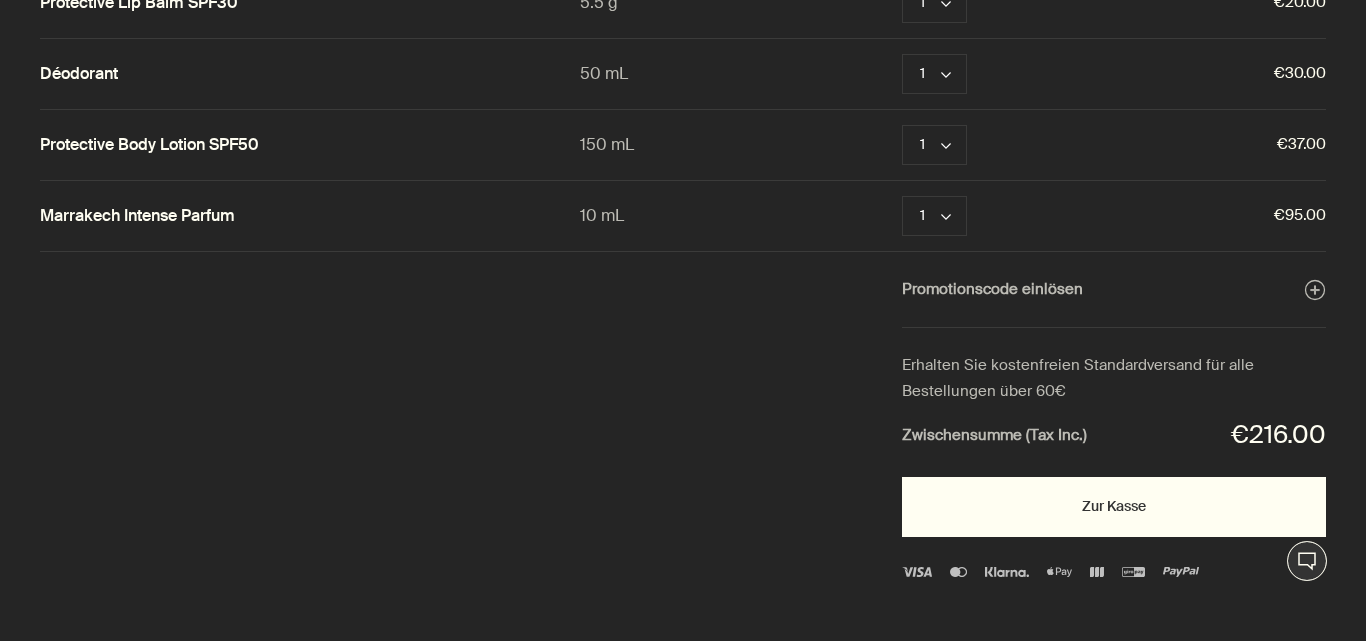 click on "Zur Kasse" at bounding box center [1114, 507] 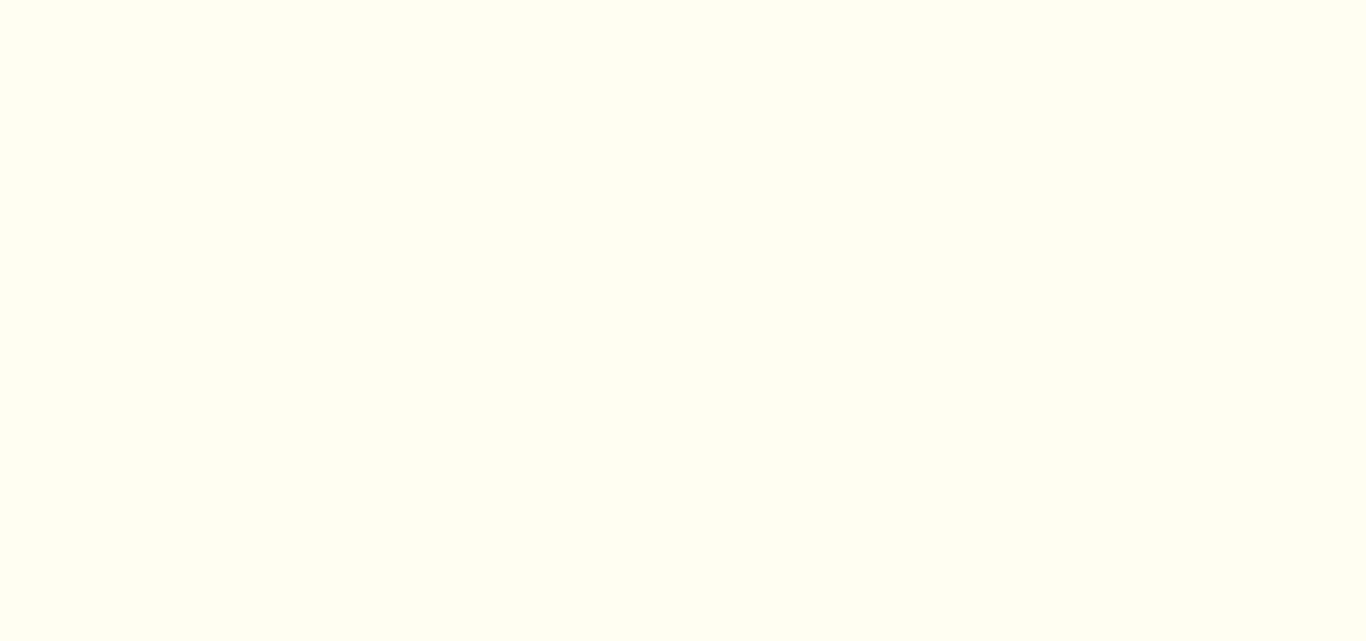scroll, scrollTop: 0, scrollLeft: 0, axis: both 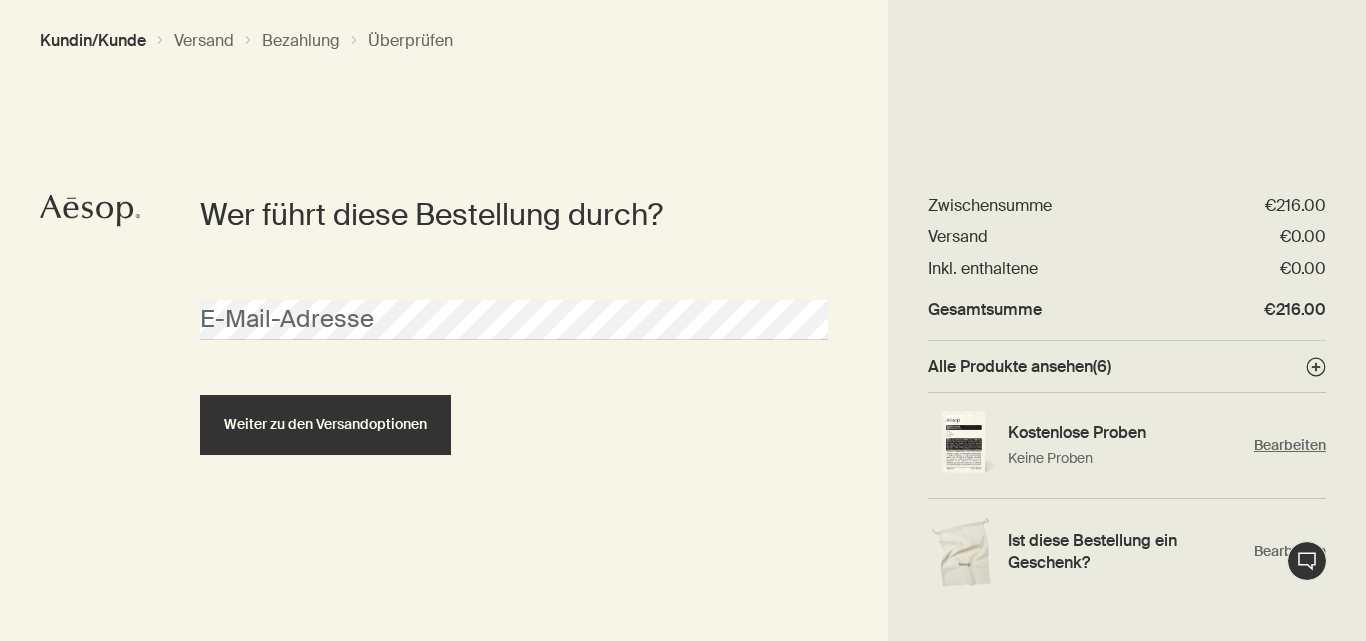 click on "Kostenlose Proben" at bounding box center [1126, 432] 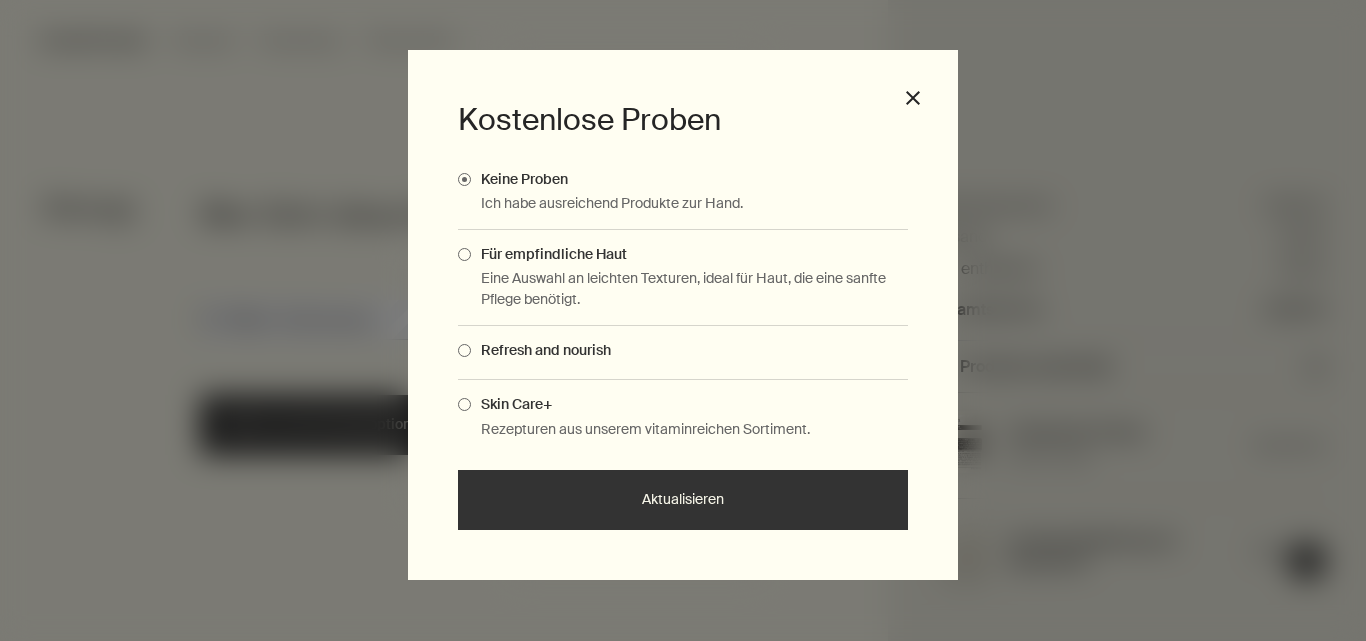 click at bounding box center (464, 404) 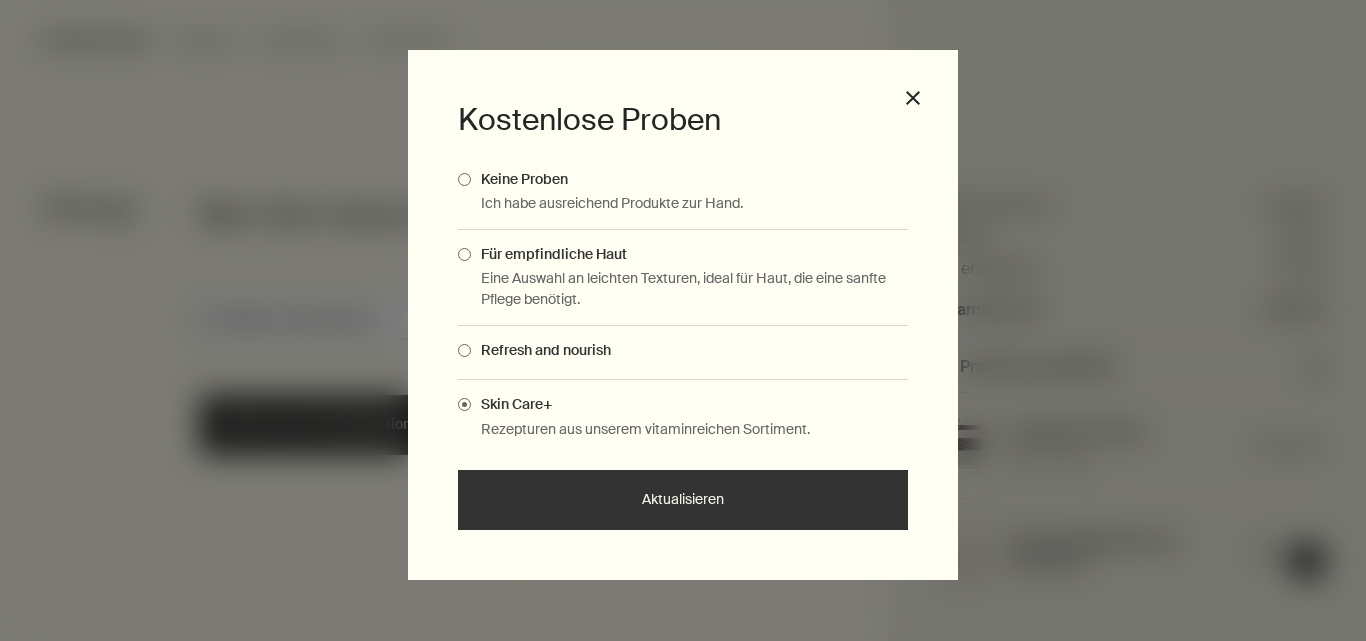 click on "Aktualisieren" at bounding box center (683, 500) 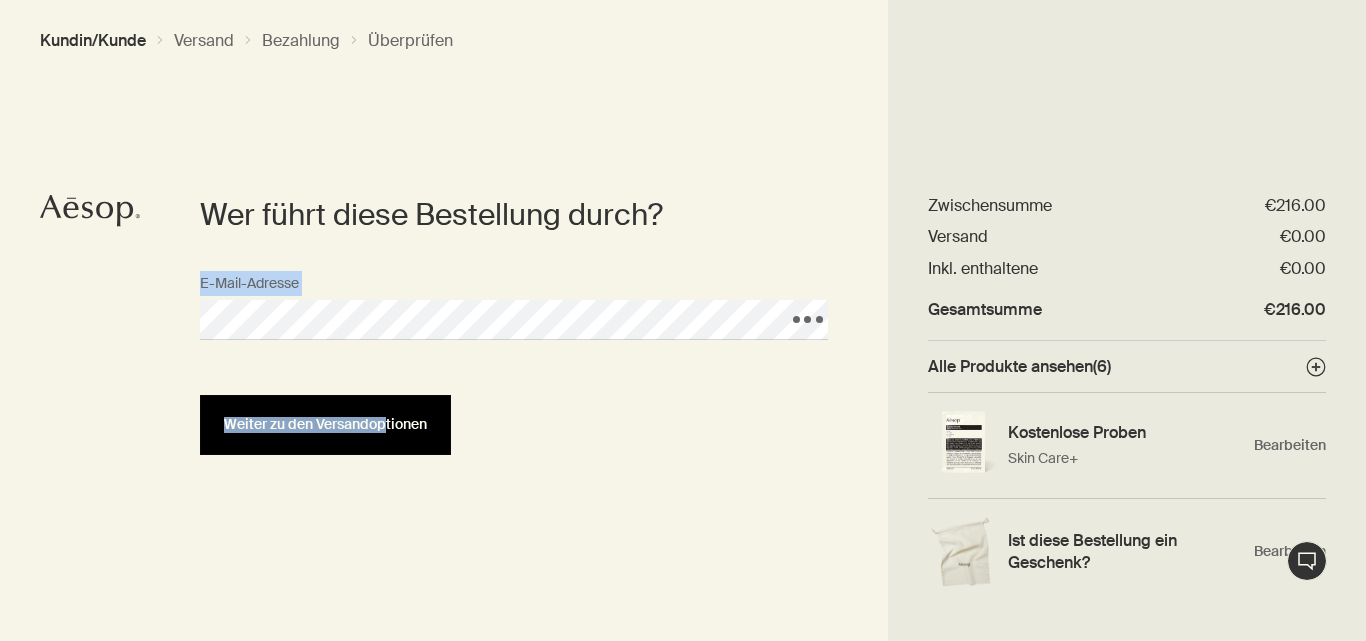 drag, startPoint x: 427, startPoint y: 369, endPoint x: 387, endPoint y: 426, distance: 69.63476 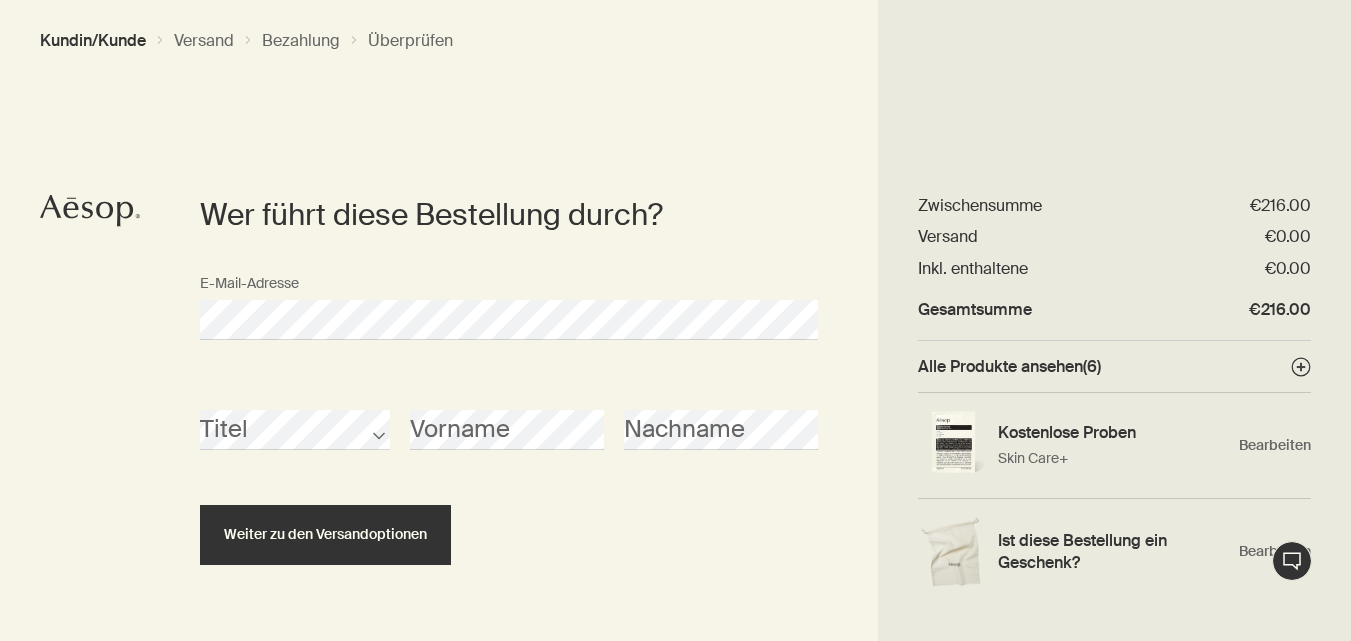 click on "Titel Vorname Nachname" at bounding box center [509, 430] 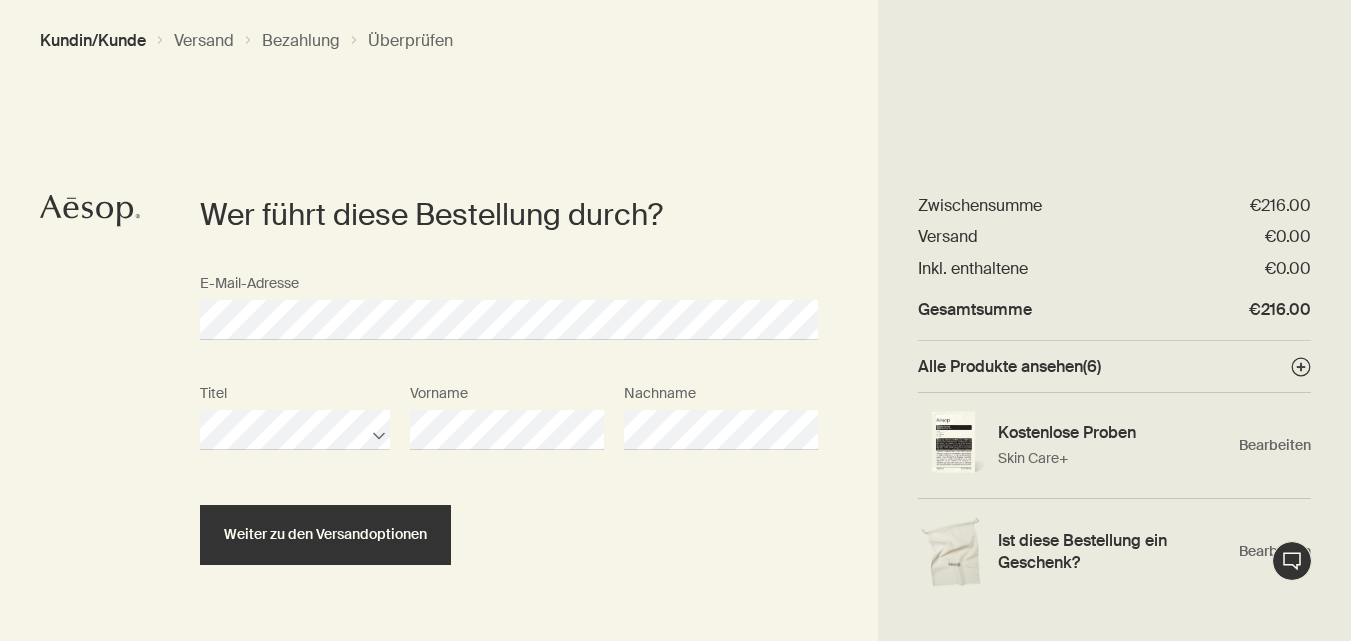click on "Weiter zu den Versandoptionen" at bounding box center (509, 535) 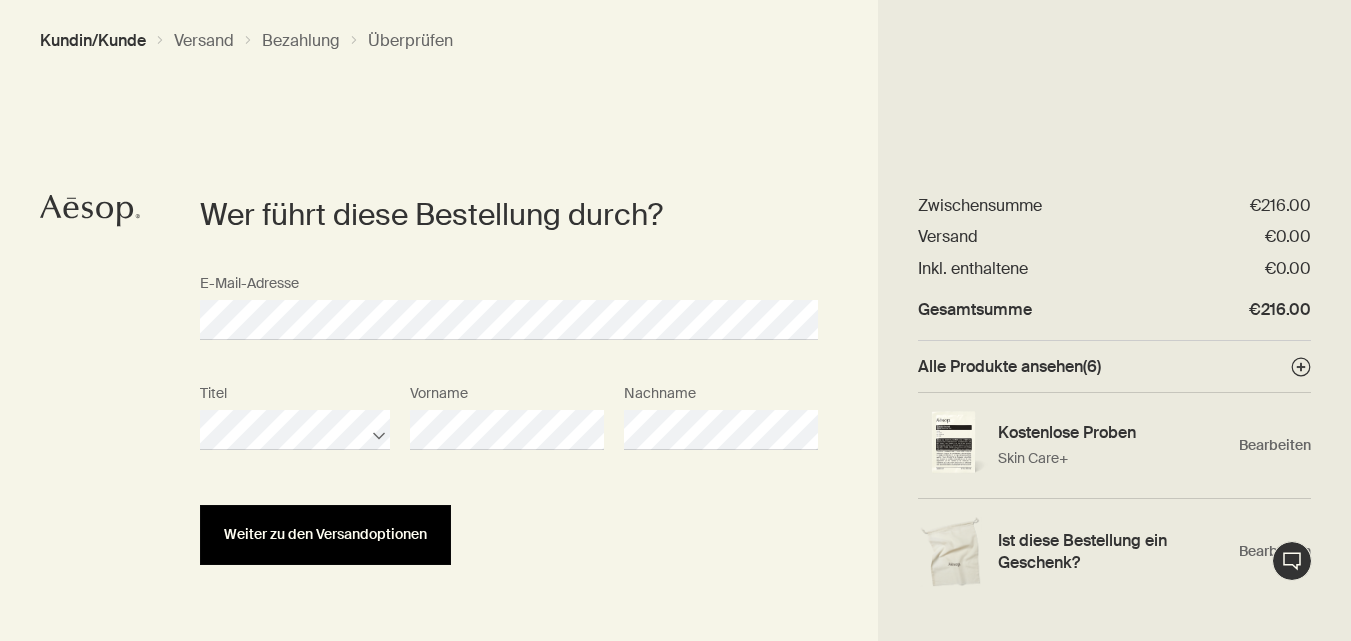 click on "Weiter zu den Versandoptionen" at bounding box center (325, 534) 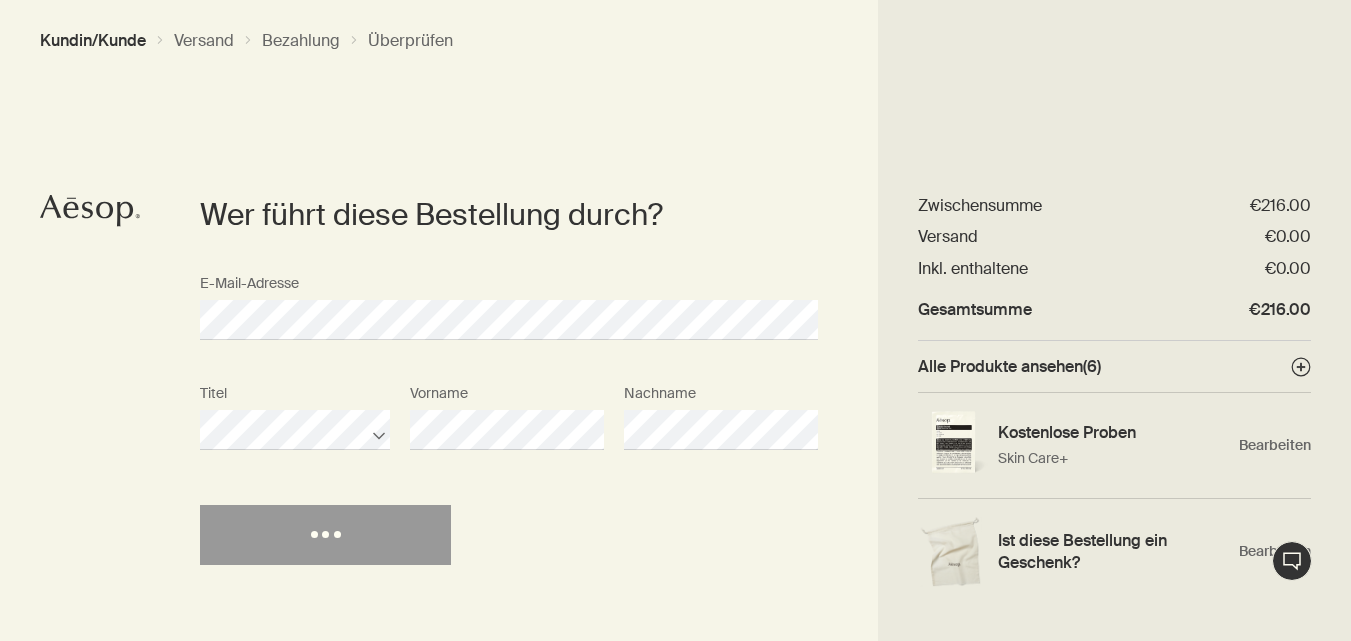 select on "DE" 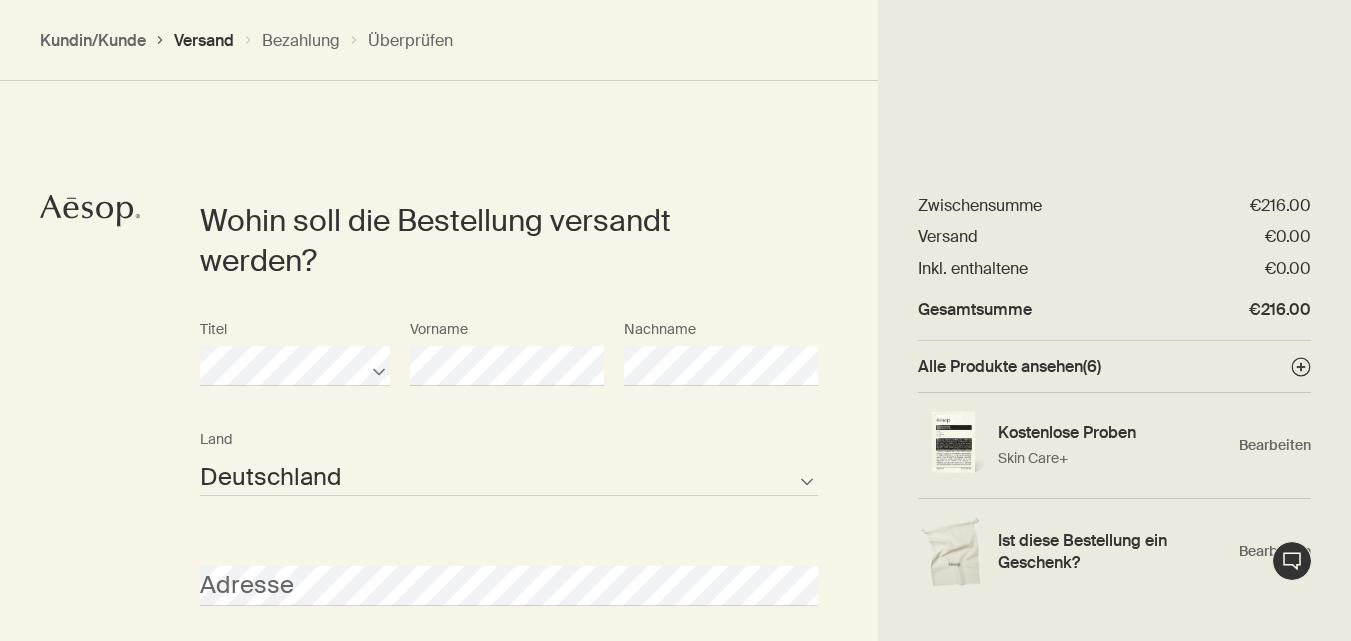 scroll, scrollTop: 448, scrollLeft: 0, axis: vertical 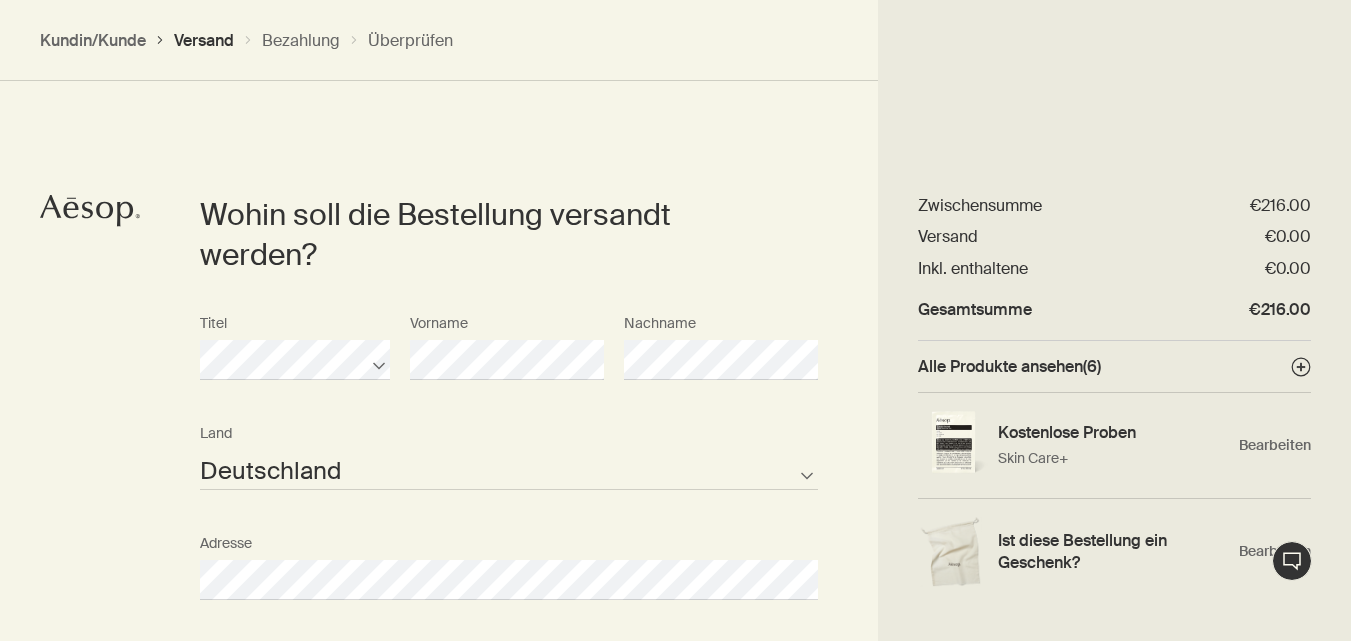 select on "DE" 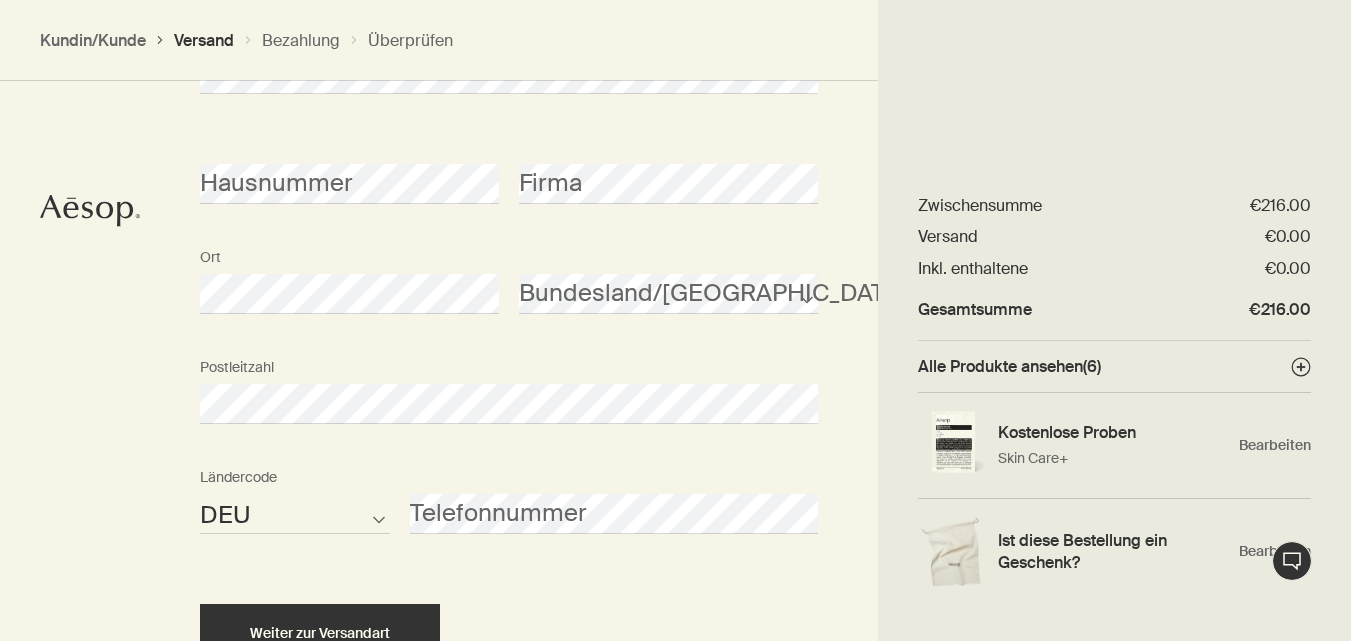 scroll, scrollTop: 1047, scrollLeft: 0, axis: vertical 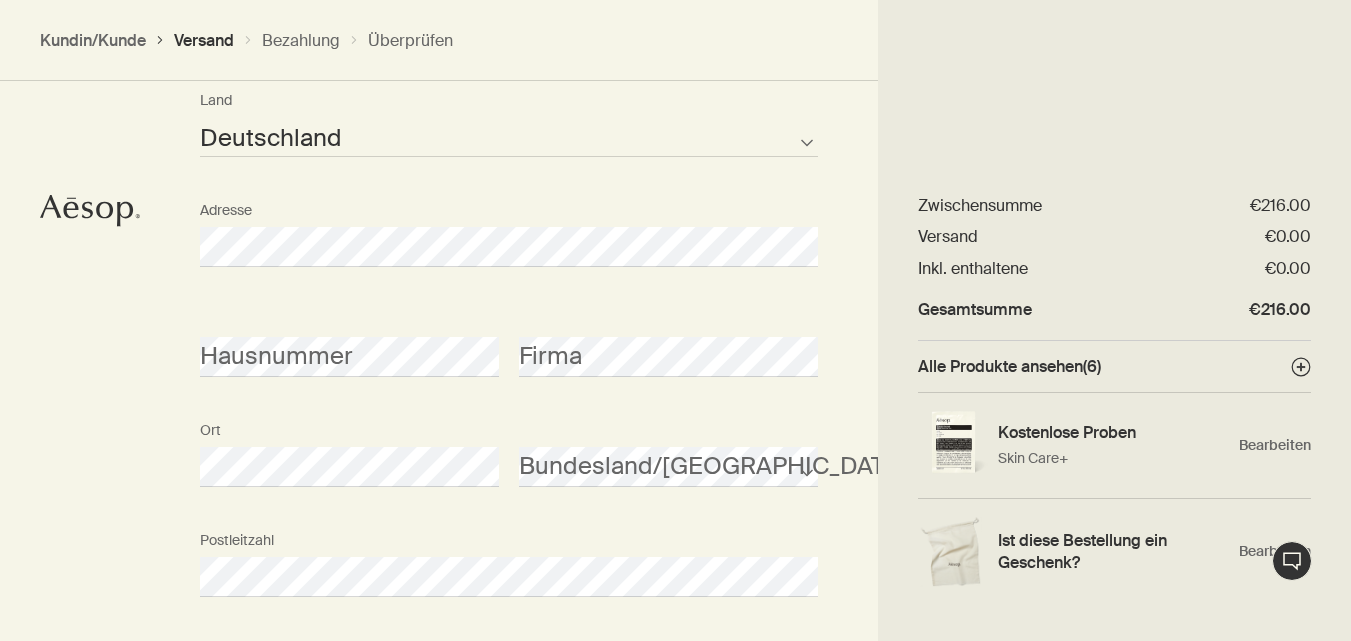 click on "Wohin soll die Bestellung versandt werden? Titel Vorname Nachname Österreich Bulgaria Kroatien Zypern Tschechien Estland Finnland Deutschland Griechenland Ungarn Lettland Litauen Malta Polen Rumänien Slowakei Slowenien Land nicht vorhanden Land Adresse Hausnummer Firma Ort Bundesland/Kanton Postleitzahl AFG ALB DZA ASM AND AGO AIA ATA ATG ARG ARM ABW AUS AUT AZE BHS BHR BGD BRB BLR BEL BLZ BEN BMU BTN BOL BIH BWA BRA IOT VGB BRN BGR BFA BDI KHM CMR CAN CPV CYM CAF TCD CHL CHN CXR CCK COL COM COK CRI HRV CUB CUW CYP CZE COD DNK DJI DMA DOM TLS ECU EGY SLV GNQ ERI EST ETH FLK FRO FJI FIN FRA PYF GAB GMB GEO DEU GHA GIB GRC GRL GRD GUM GTM GGY GIN GNB GUY HTI HND HKG HUN ISL IND IDN IRN IRQ IRL IMN ISR ITA CIV JAM JPN JEY JOR KAZ KEN KIR XKX KWT KGZ LAO LVA LBN LSO LBR LBY LIE LTU LUX MAC MKD MDG MWI MYS MDV MLI MLT MHL MRT MUS MYT MEX FSM MDA MCO MNG MNE MSR MAR MOZ MMR NAM NRU NPL NLD ANT NCL NZL NIC NER NGA NIU PRK MNP NOR OMN PAK PLW PSE PAN PNG PRY PER PHL PCN POL PRT PRI QAT COG REU ROU RUS RWA BLM SHN" at bounding box center (675, 349) 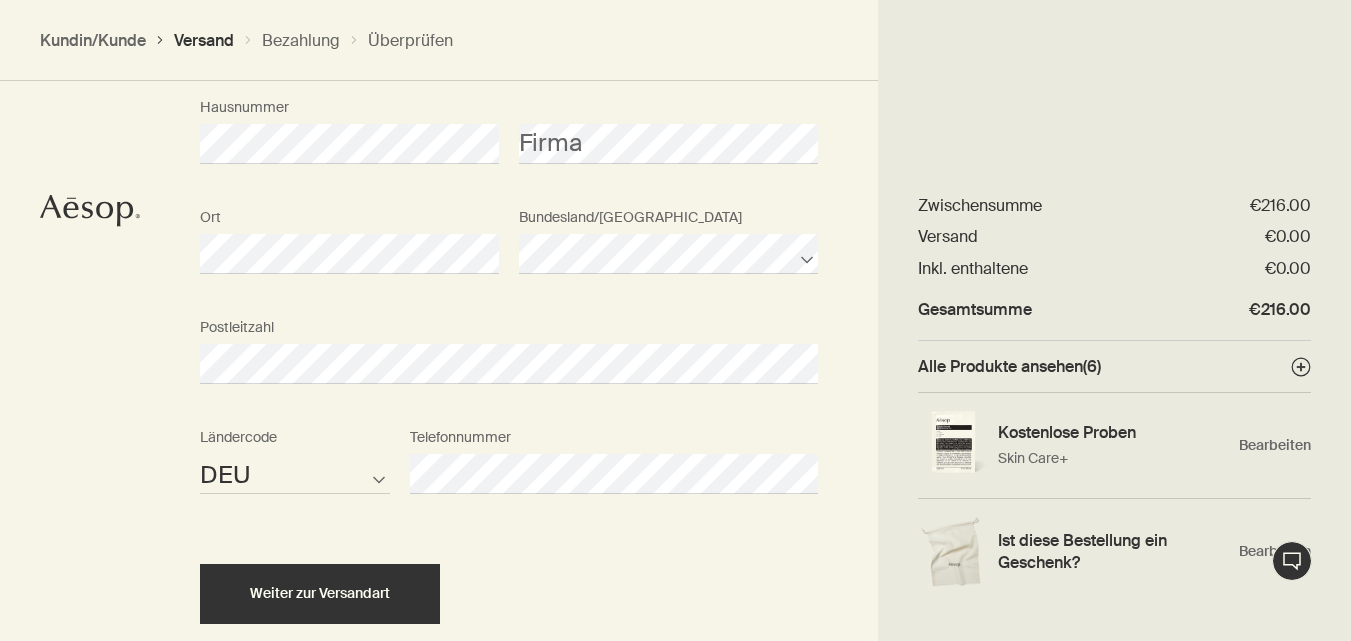 scroll, scrollTop: 1074, scrollLeft: 0, axis: vertical 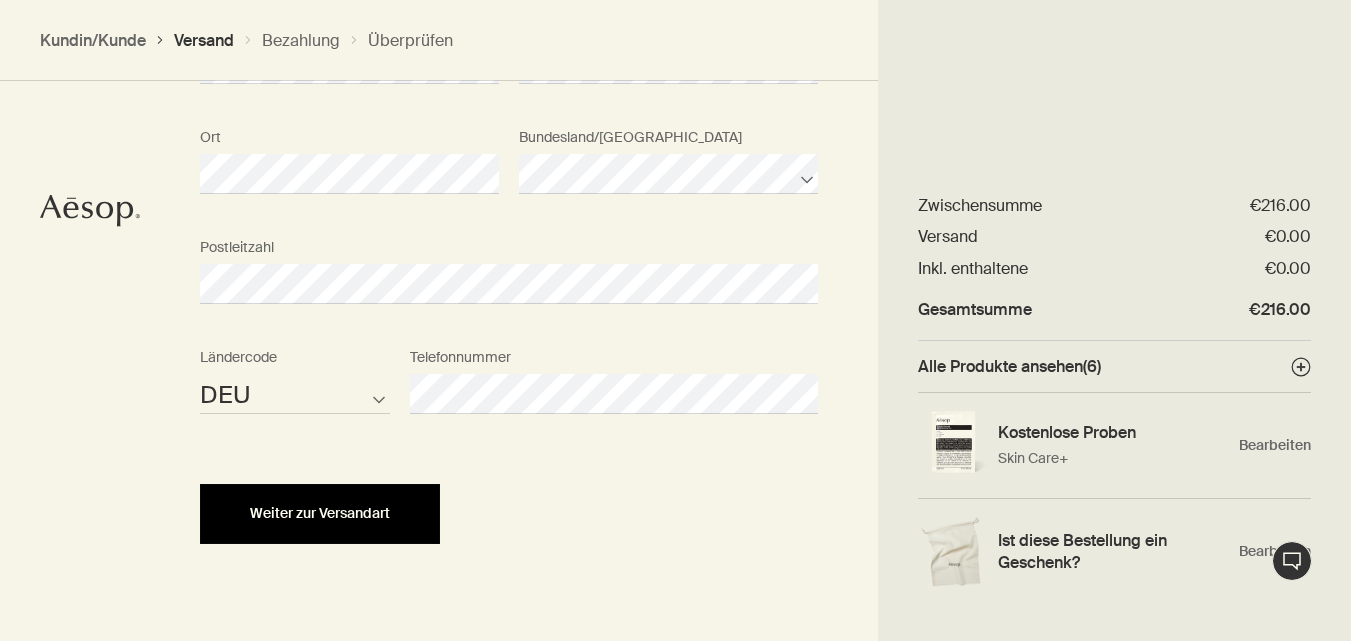 click on "Weiter zur Versandart" at bounding box center (320, 513) 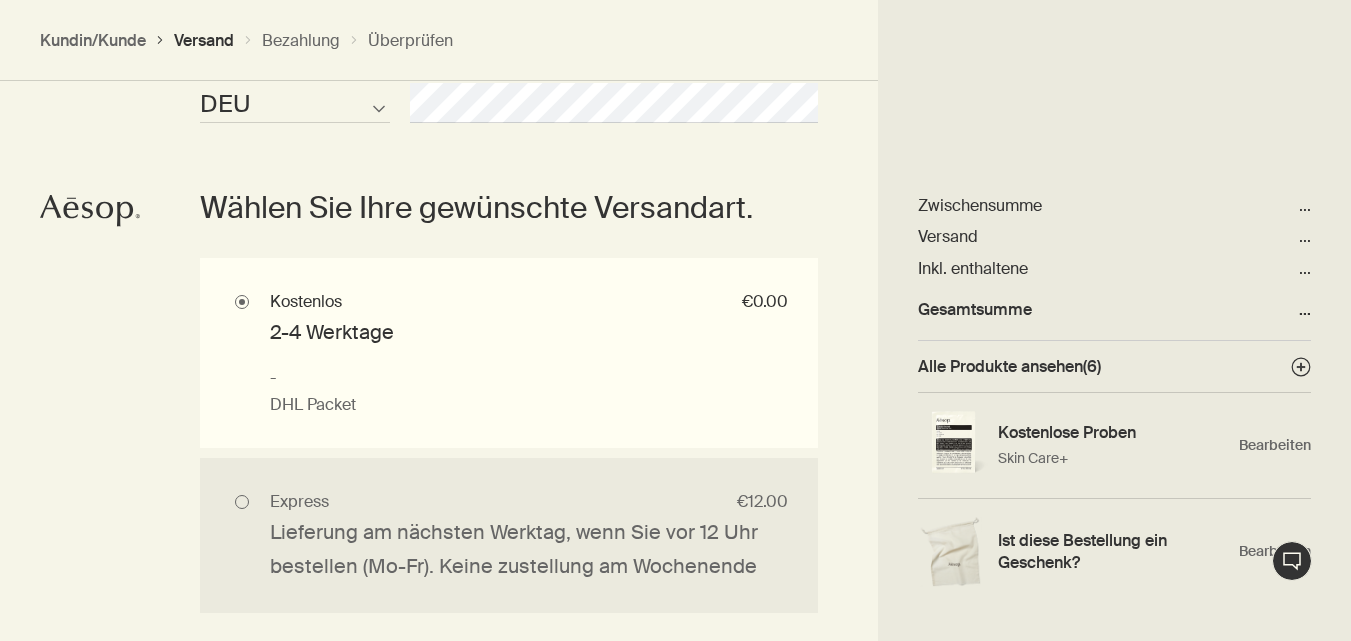 scroll, scrollTop: 1366, scrollLeft: 0, axis: vertical 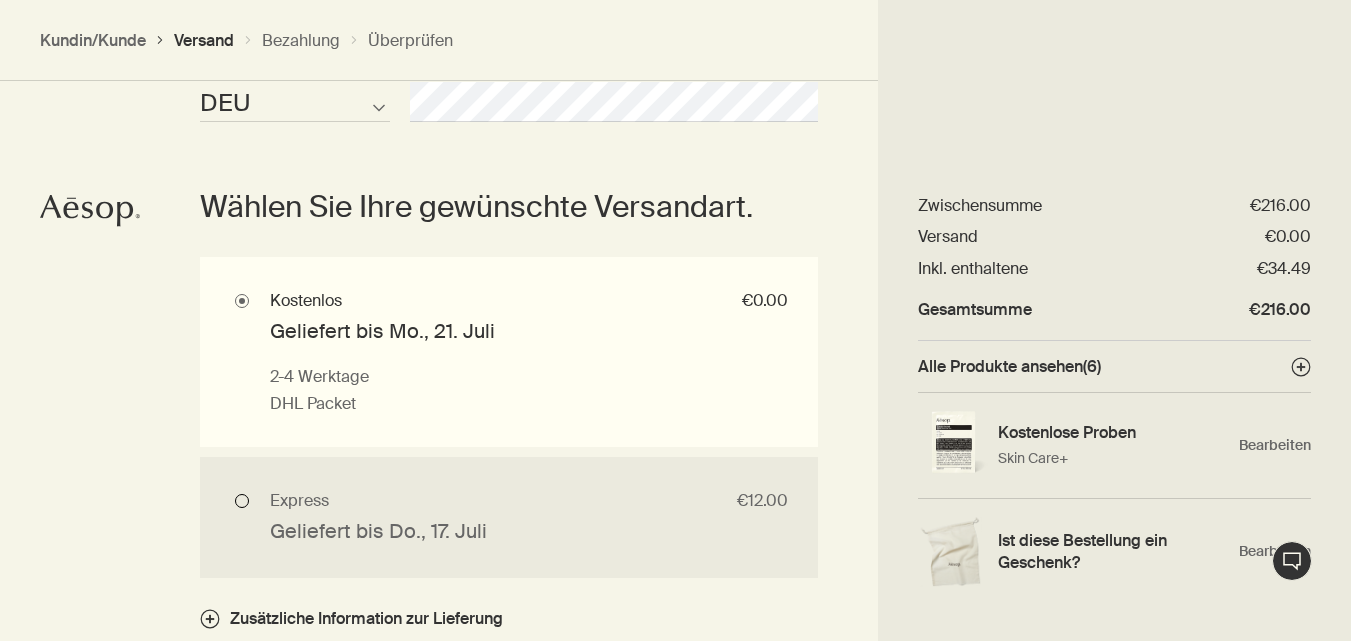 click on "Express €12.00 Geliefert bis Do., 17. Juli Lieferung am nächsten Werktag, wenn Sie vor 12 Uhr bestellen (Mo-Fr). Keine zustellung am Wochenende DHL Express" at bounding box center [509, 517] 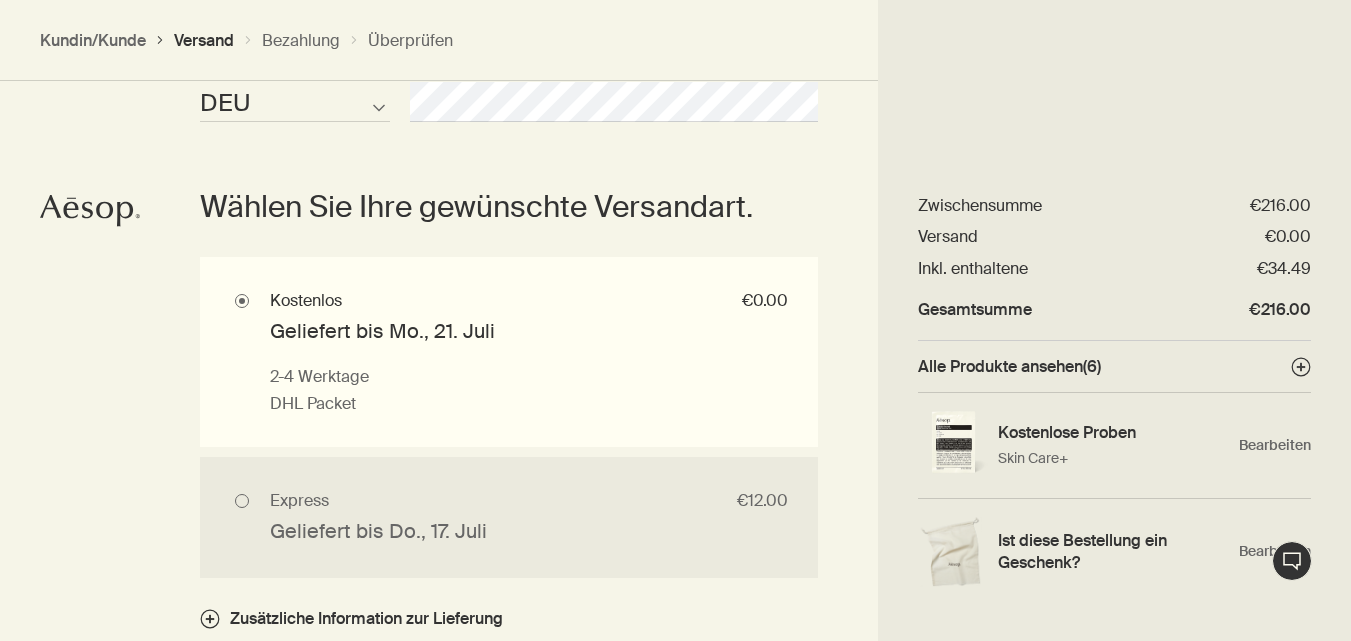 radio on "true" 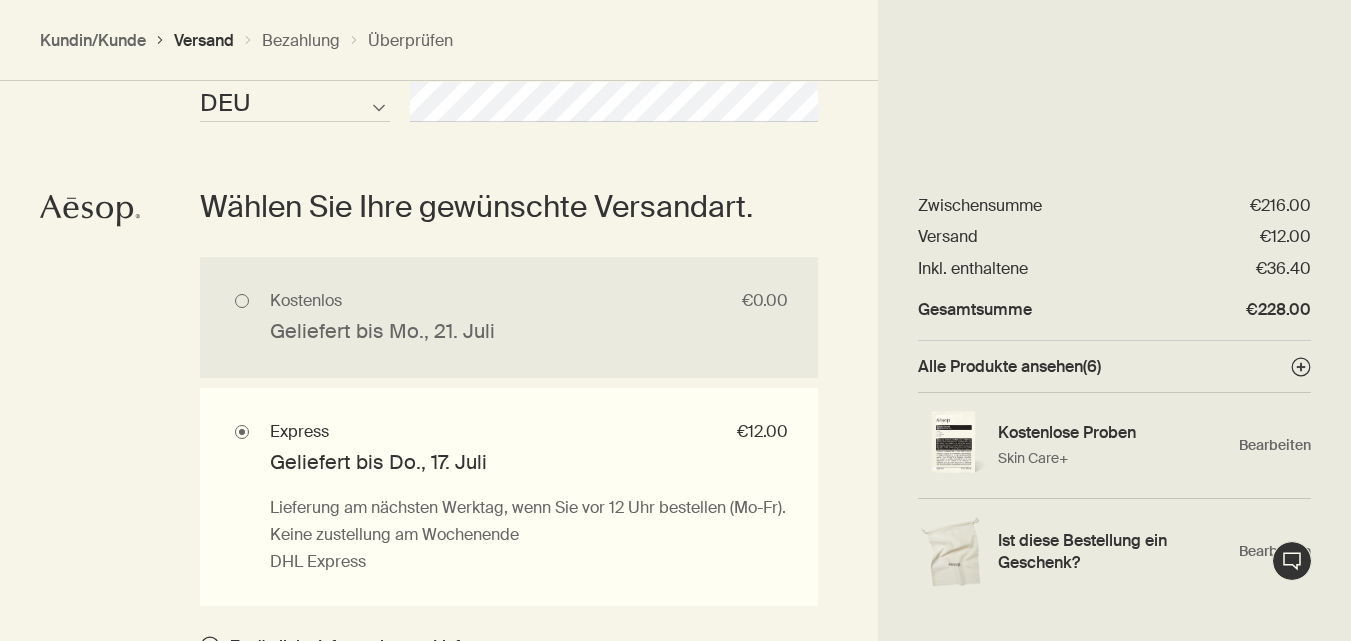 scroll, scrollTop: 1659, scrollLeft: 0, axis: vertical 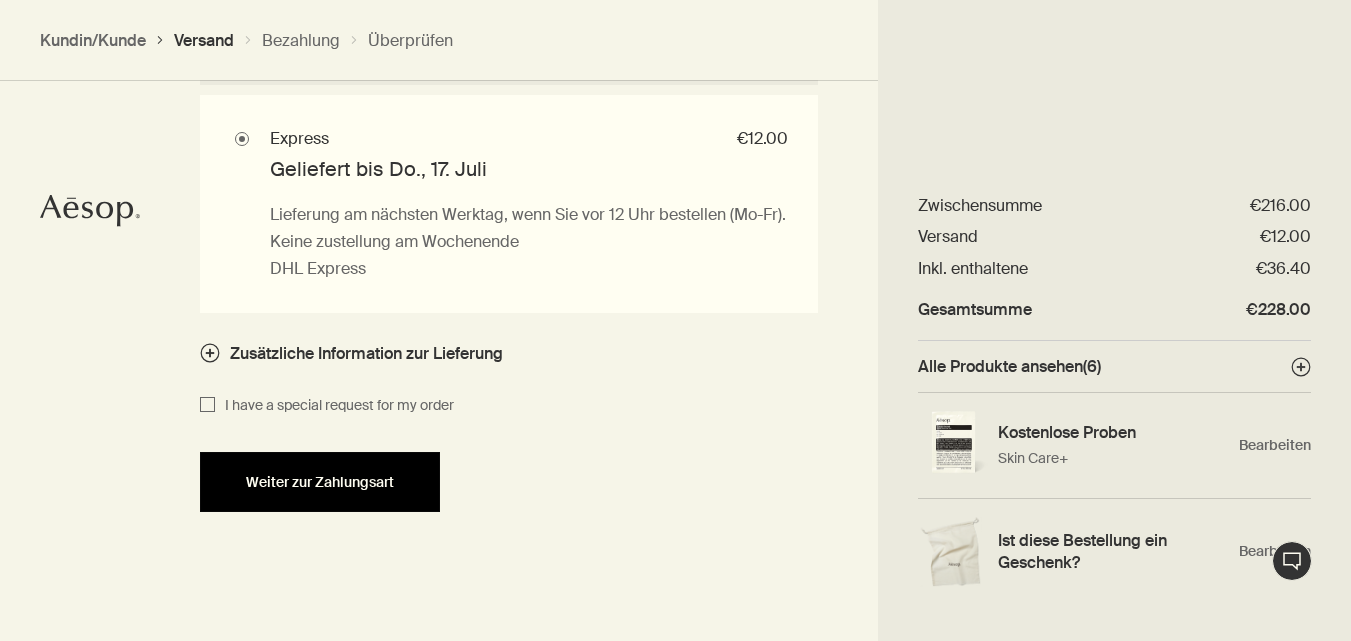 click on "Weiter zur Zahlungsart" at bounding box center (320, 482) 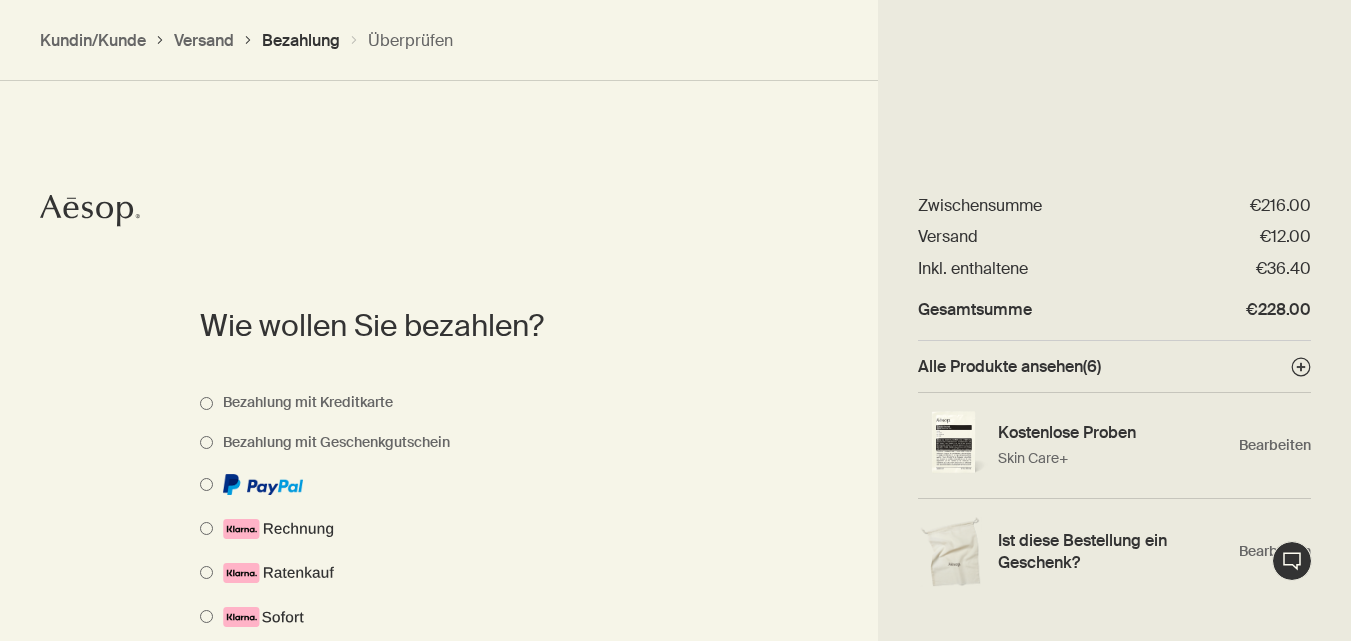 scroll, scrollTop: 1002, scrollLeft: 0, axis: vertical 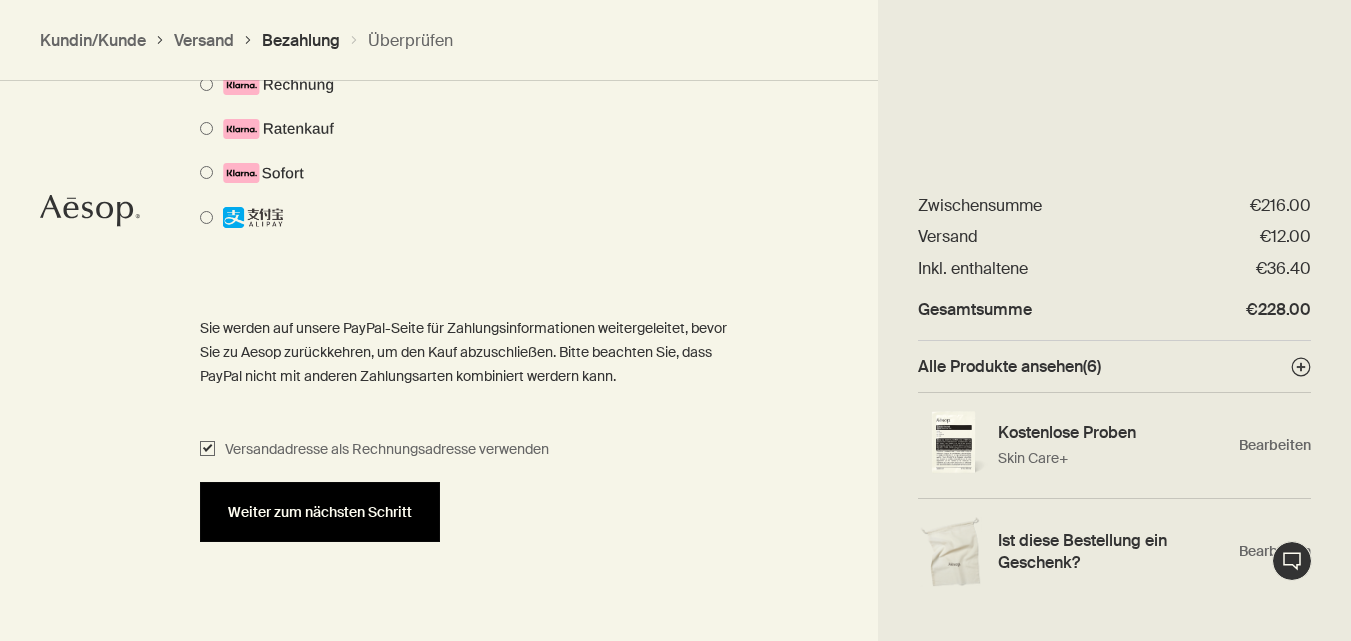 click on "Weiter zum nächsten Schritt" at bounding box center [320, 512] 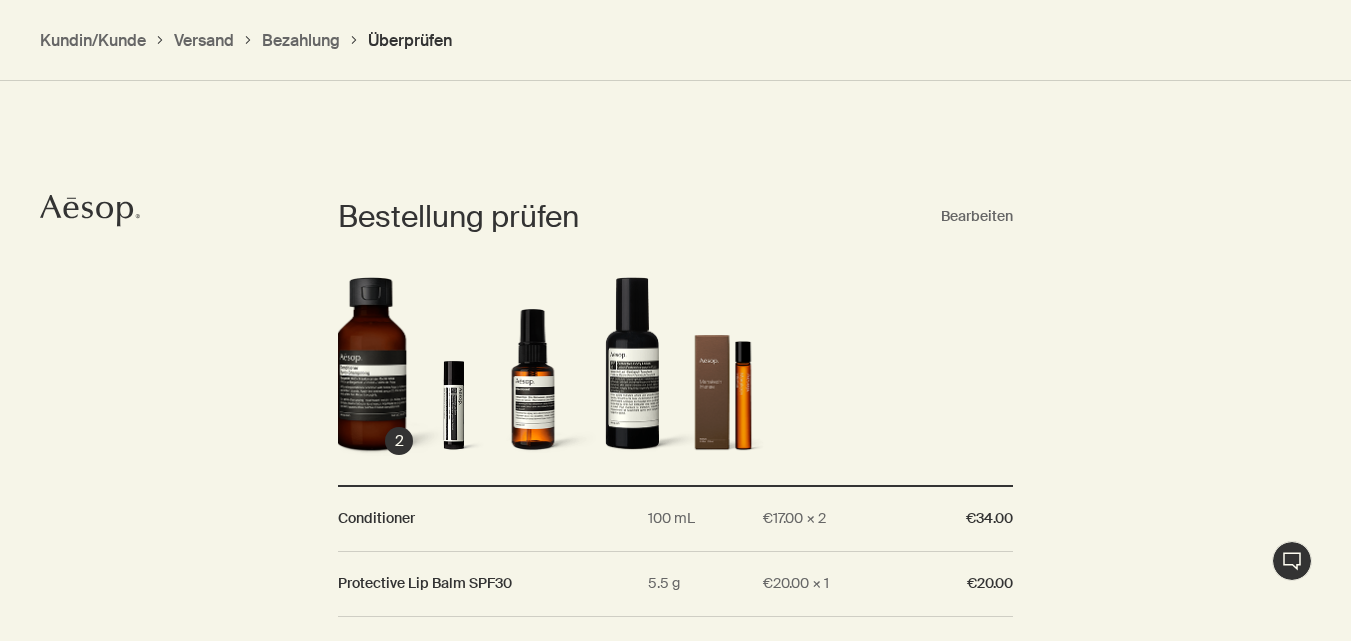 scroll, scrollTop: 1358, scrollLeft: 0, axis: vertical 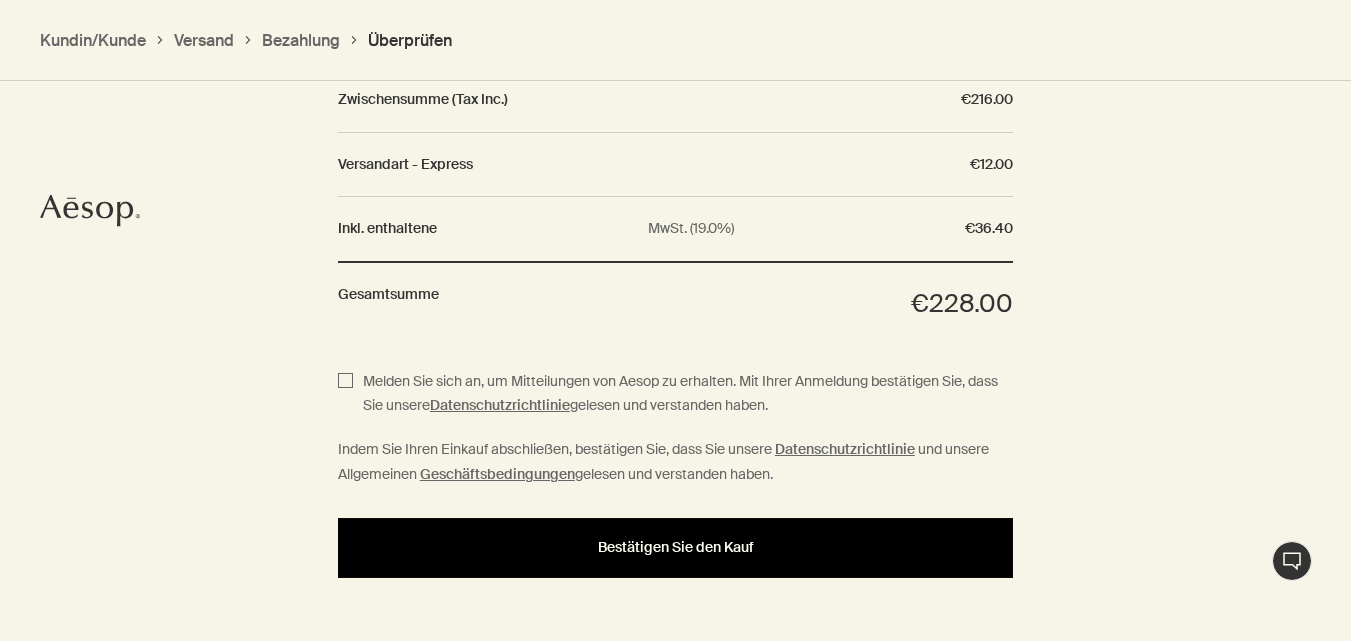 click on "Bestätigen Sie den Kauf" at bounding box center (676, 547) 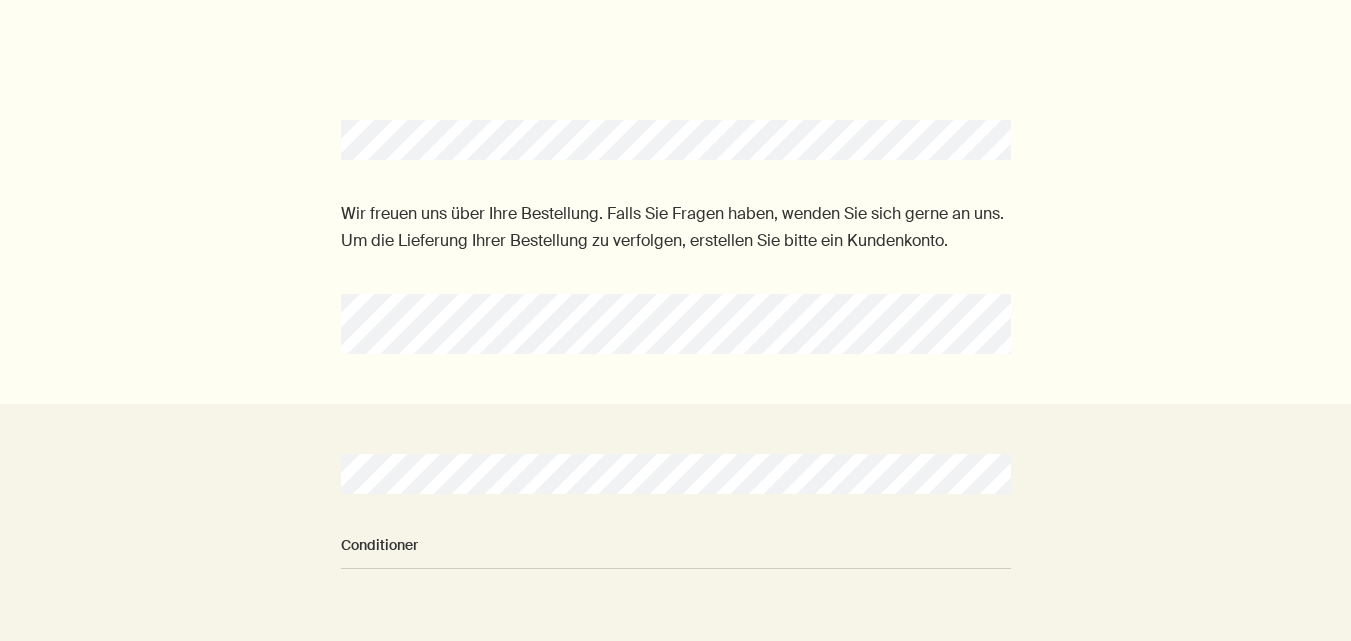 scroll, scrollTop: 0, scrollLeft: 0, axis: both 